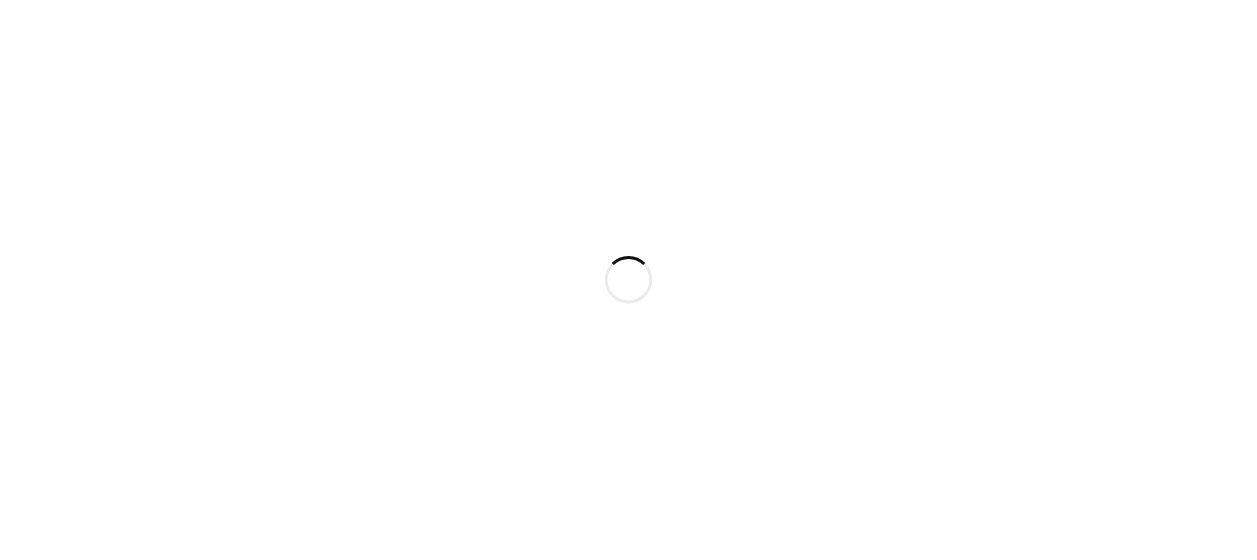 scroll, scrollTop: 0, scrollLeft: 0, axis: both 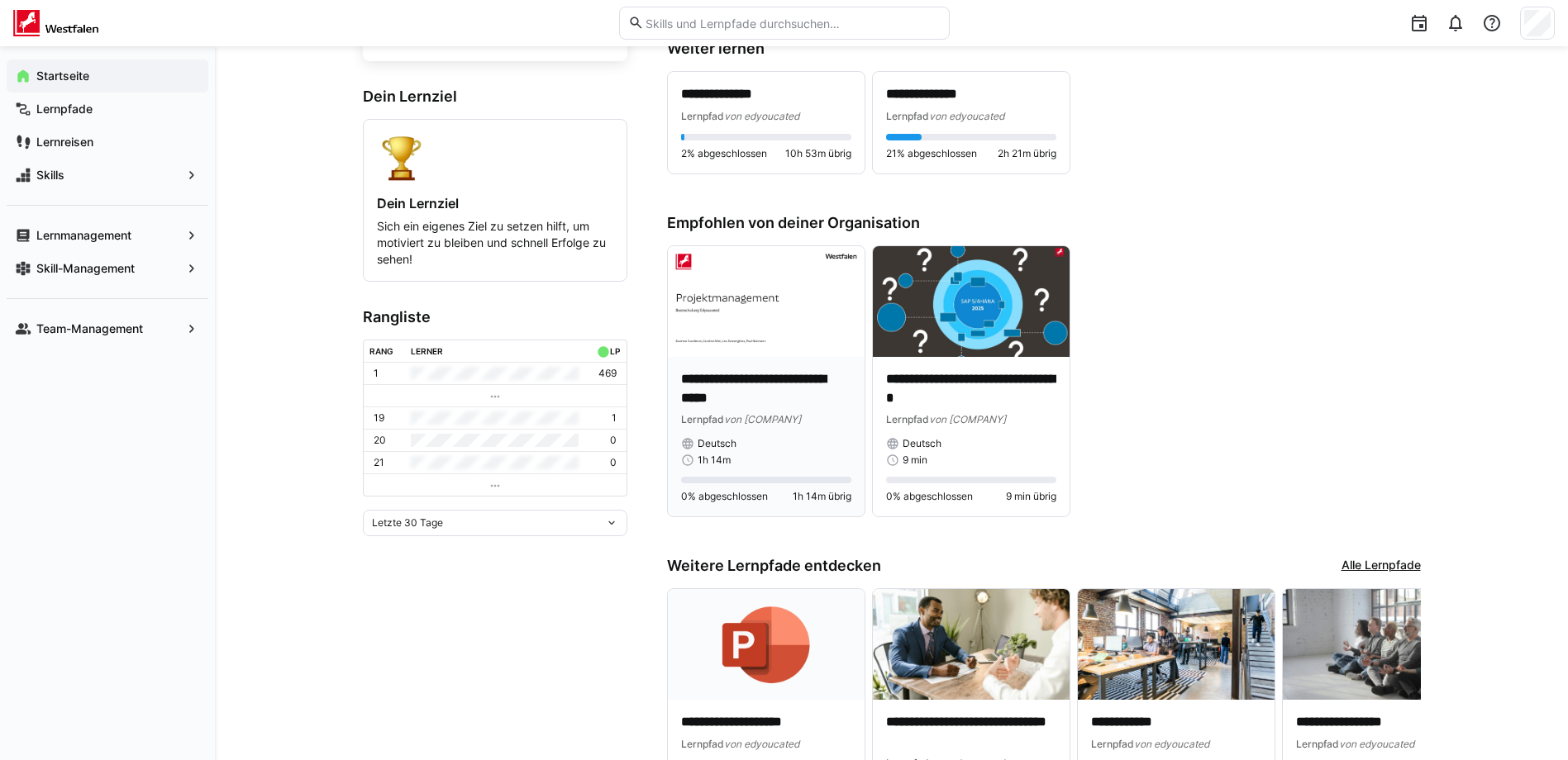 click on "**********" 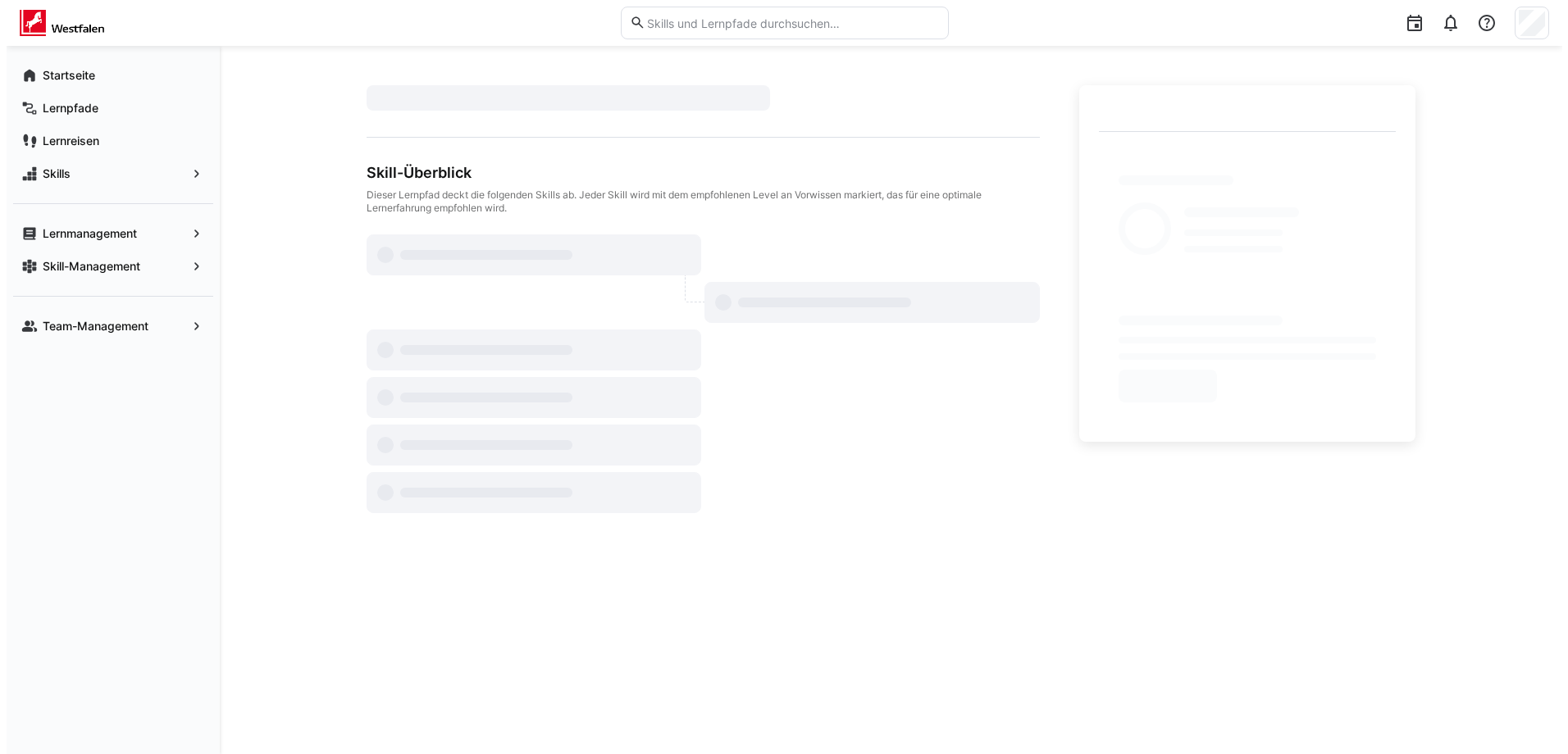 scroll, scrollTop: 0, scrollLeft: 0, axis: both 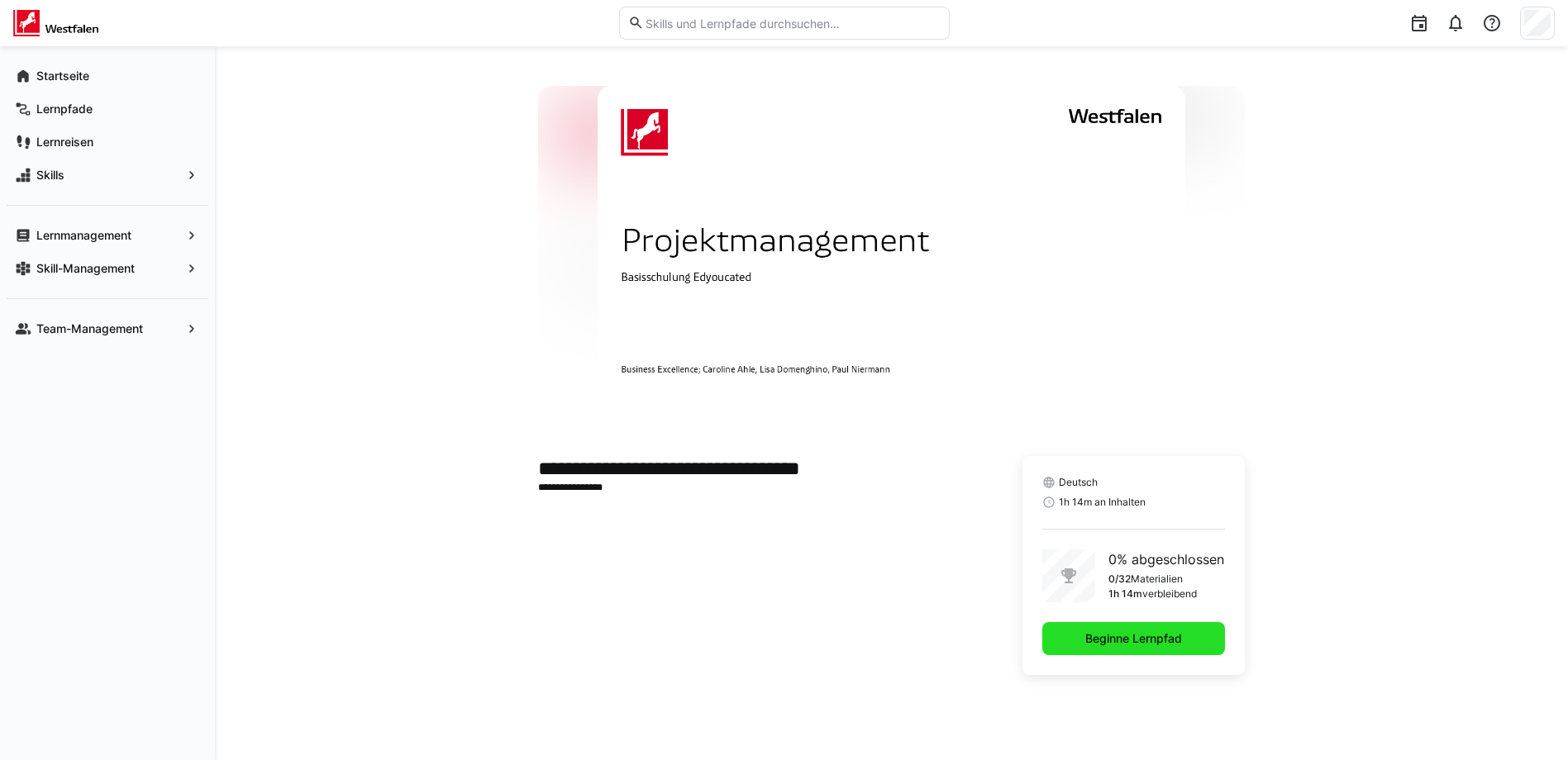 click on "Beginne Lernpfad" 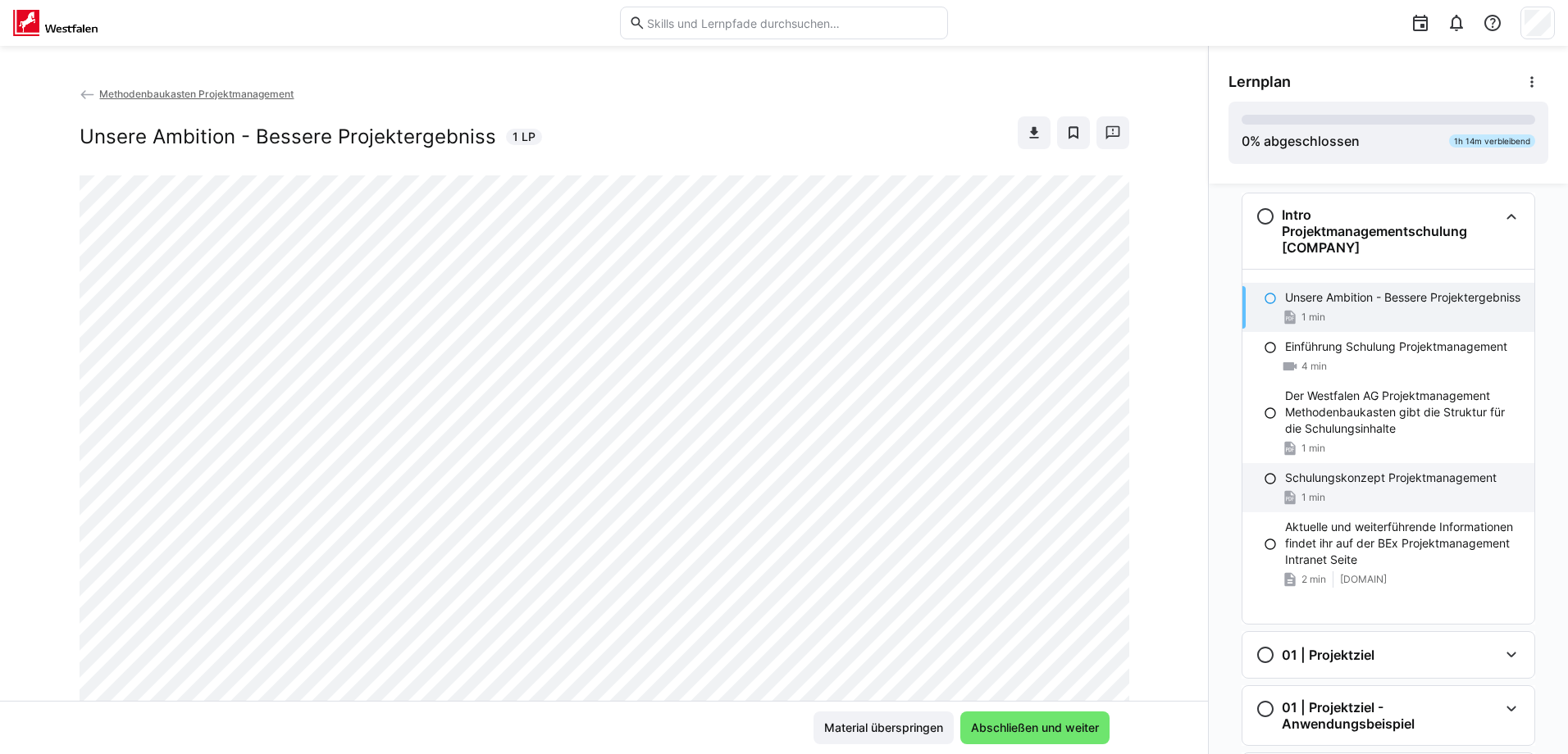 scroll, scrollTop: 0, scrollLeft: 0, axis: both 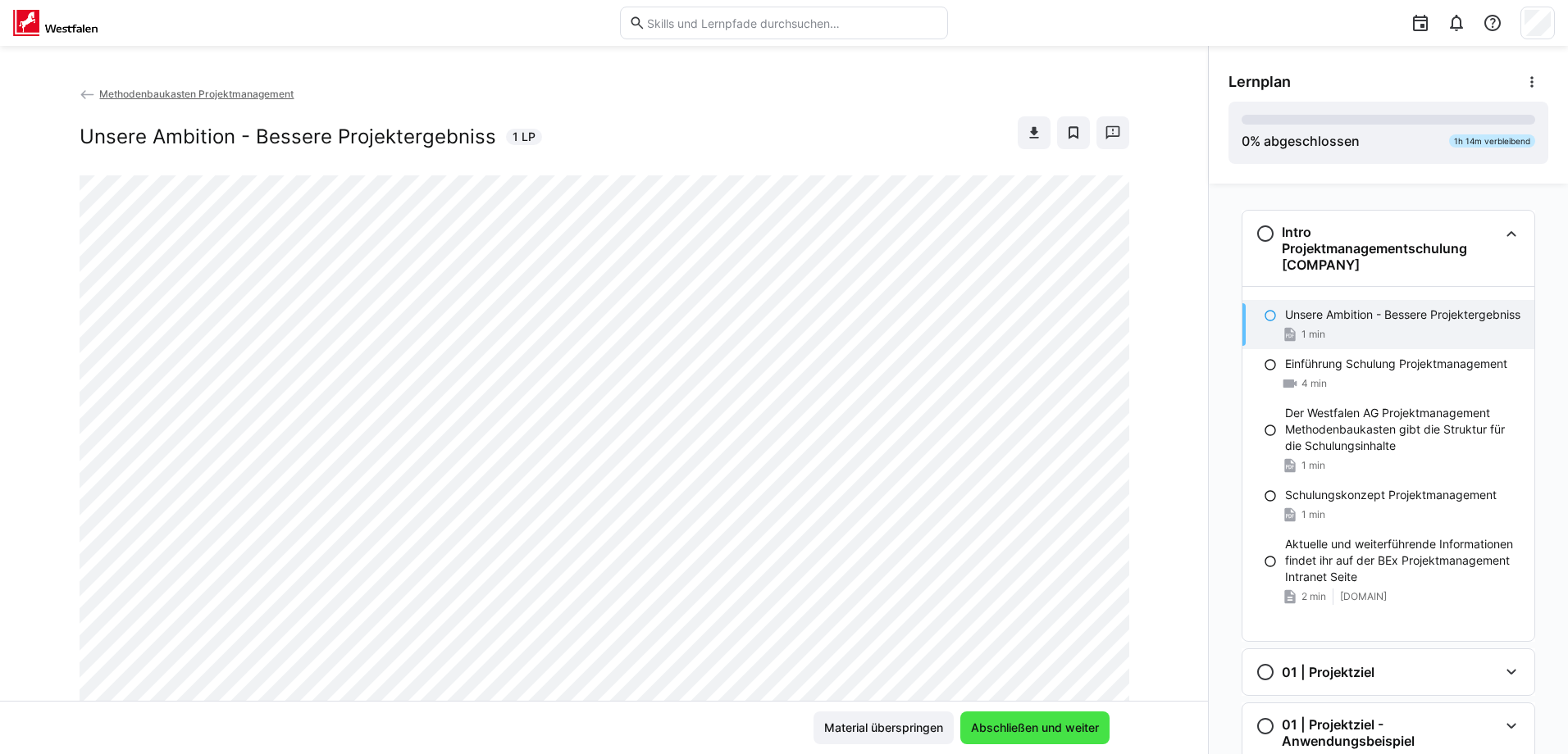 click on "Abschließen und weiter" 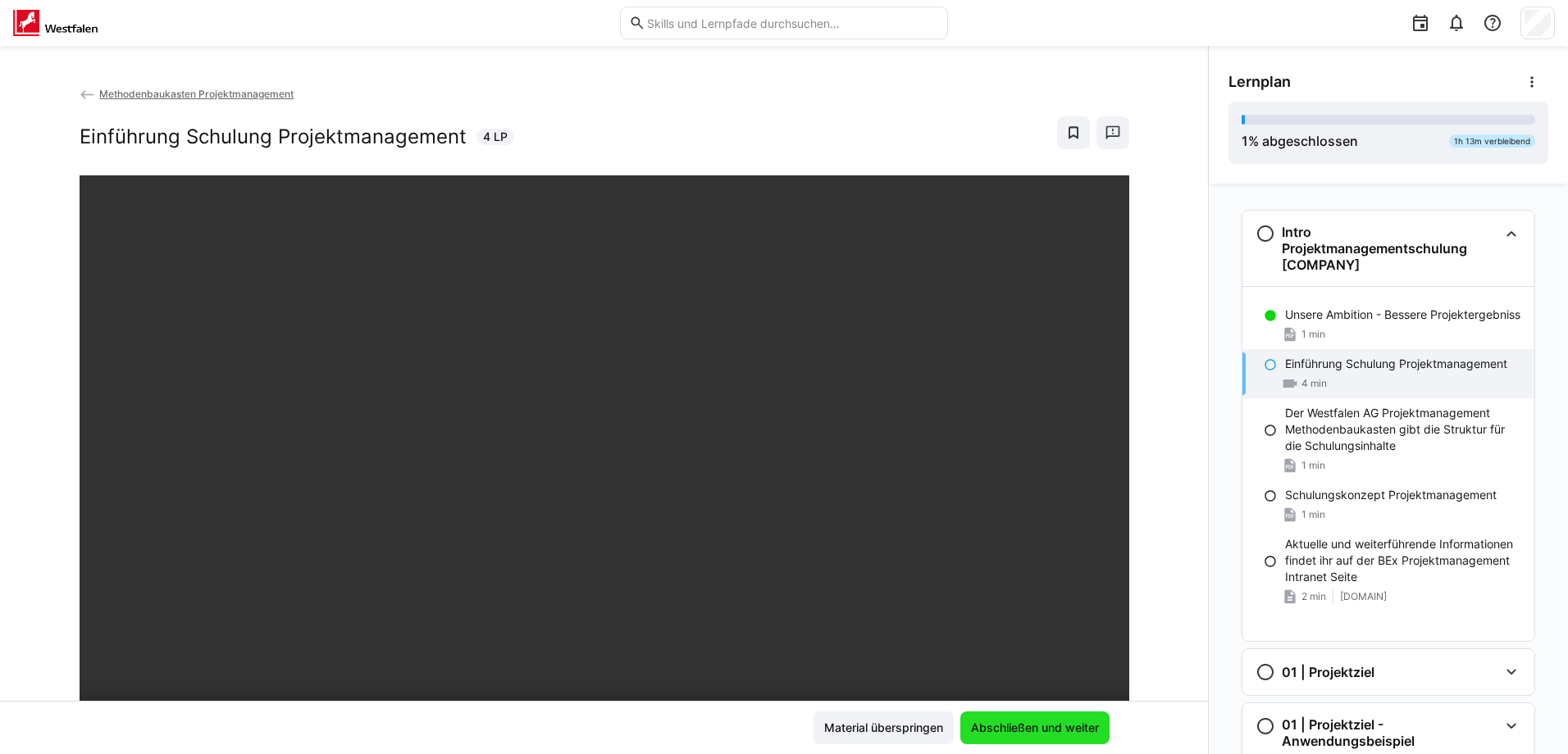 click on "Abschließen und weiter" 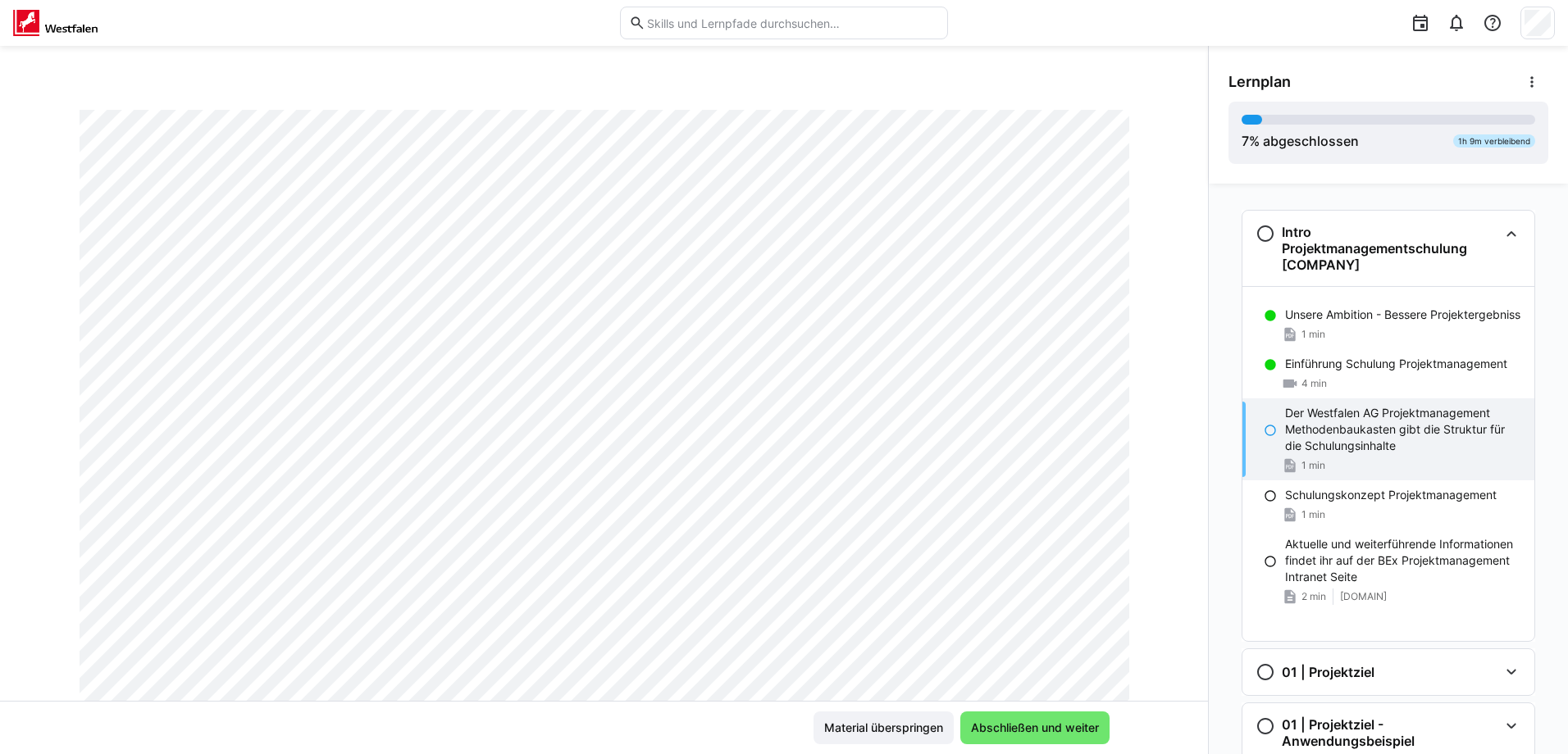 scroll, scrollTop: 0, scrollLeft: 0, axis: both 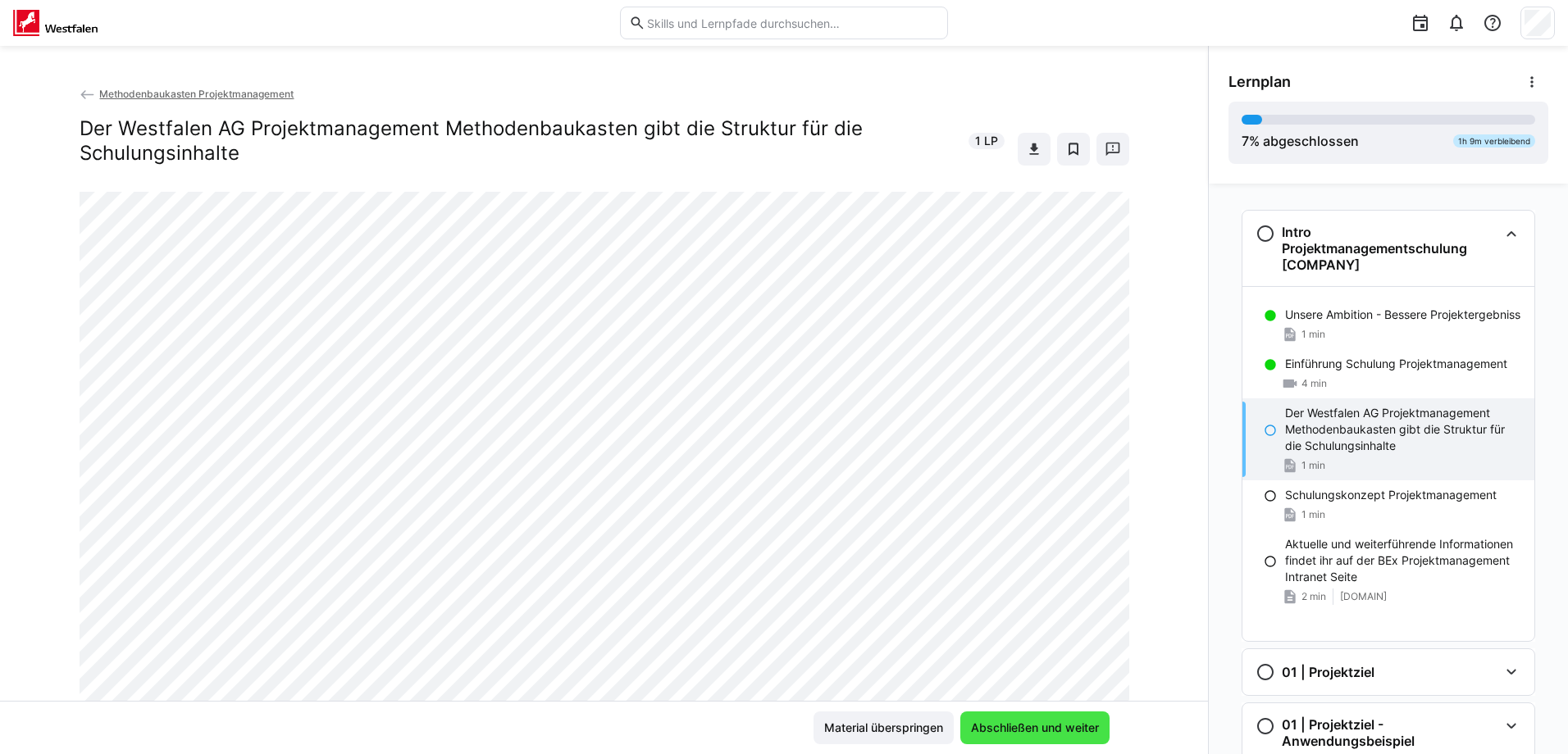click on "Abschließen und weiter" 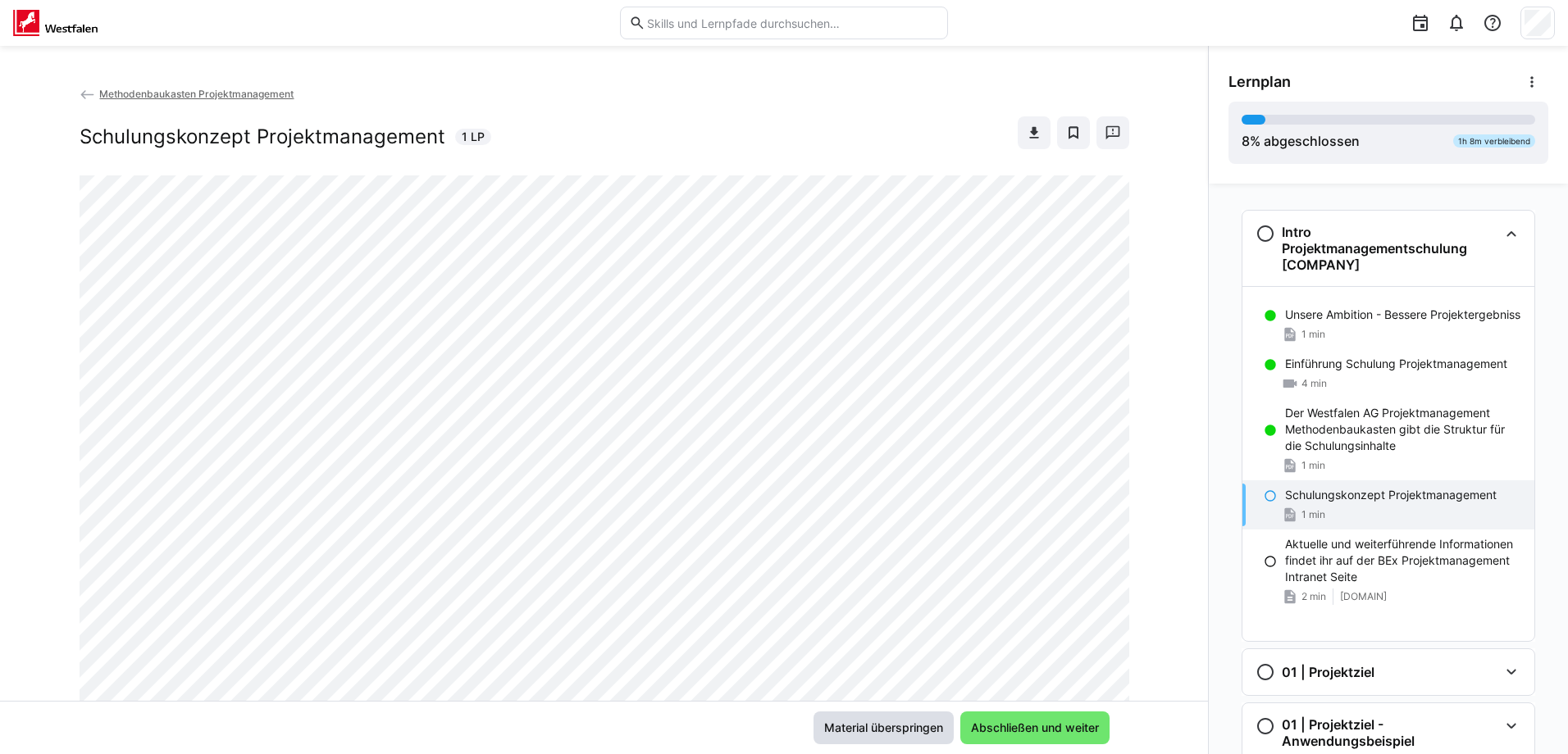 click on "Material überspringen" 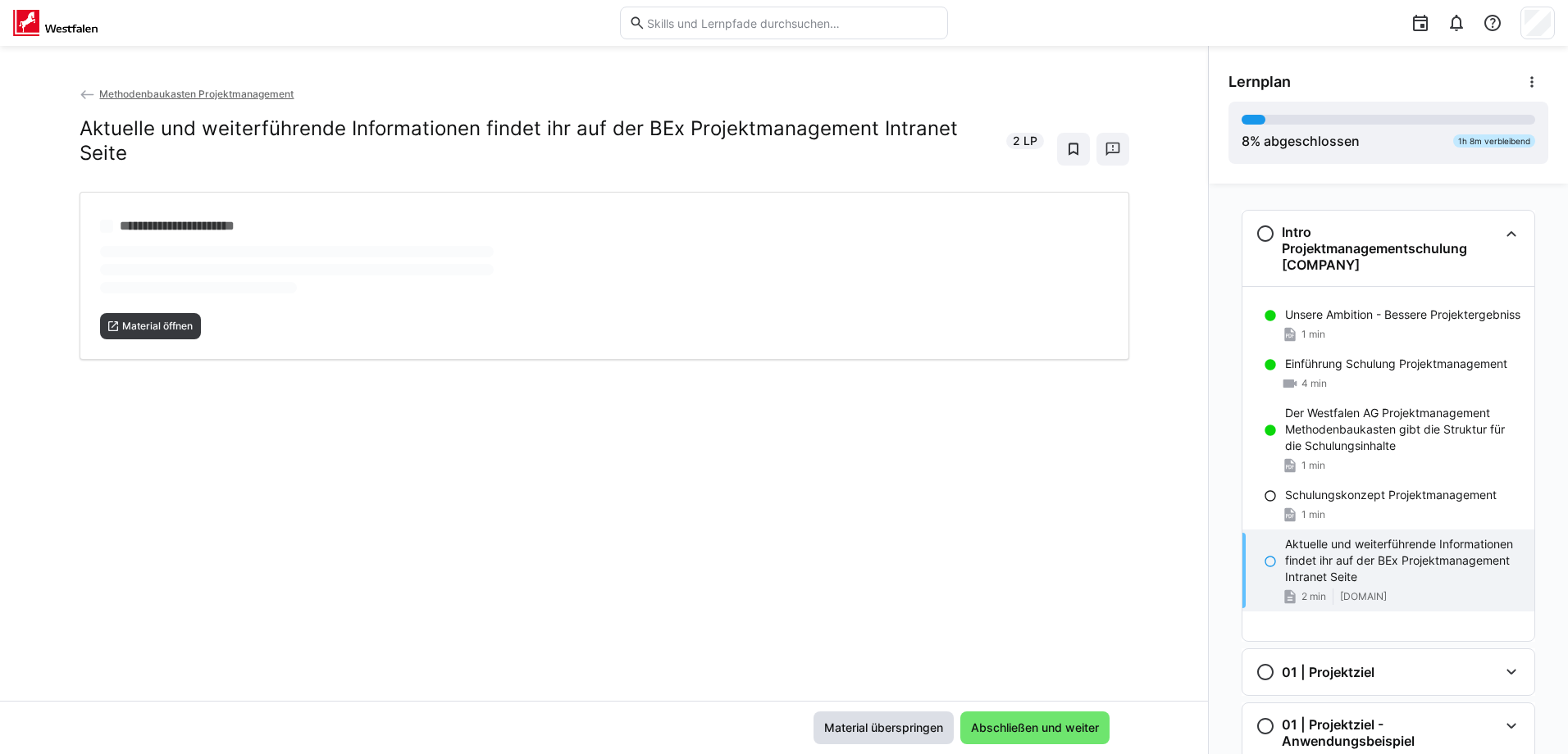 click on "Material überspringen" 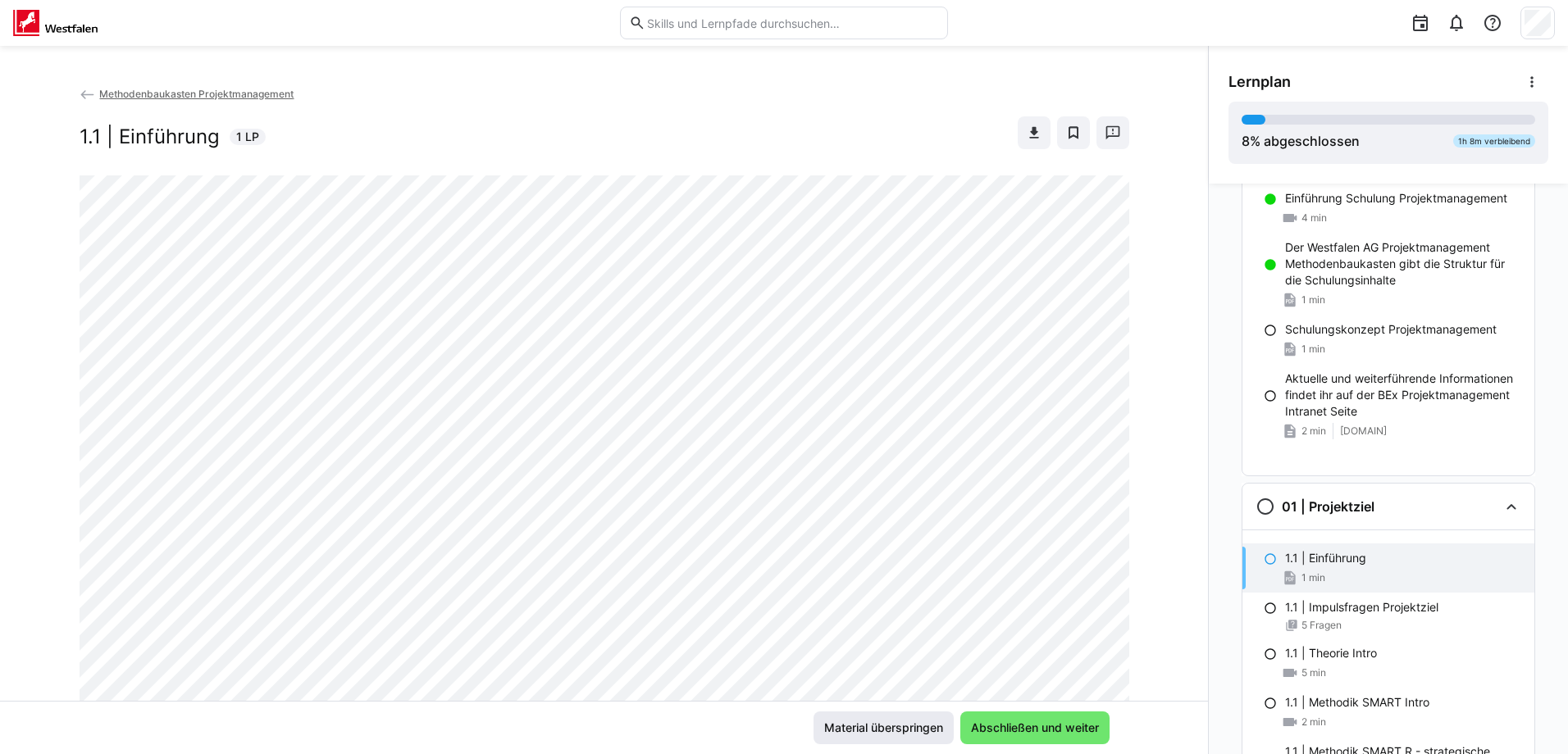 scroll, scrollTop: 168, scrollLeft: 0, axis: vertical 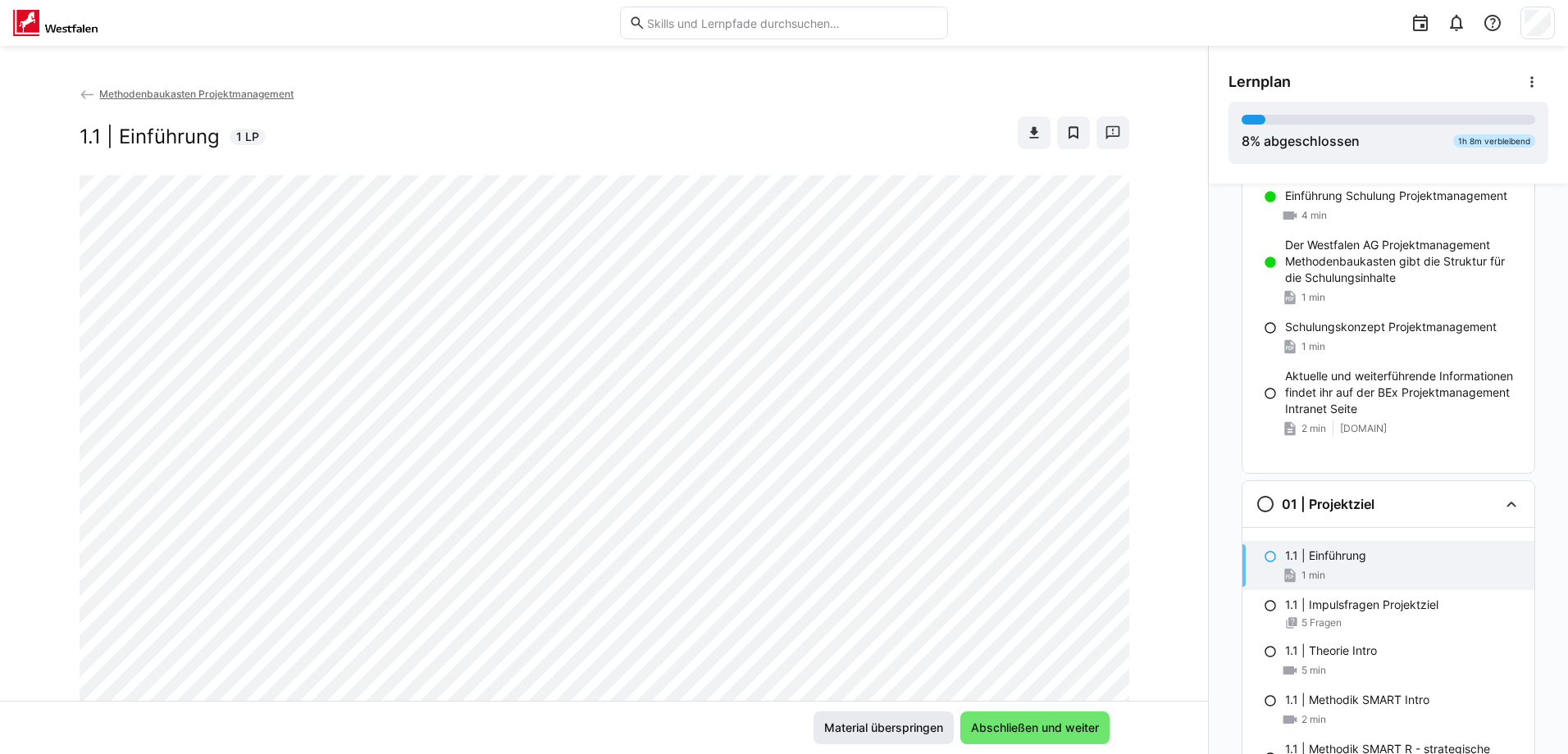 click on "Material überspringen" 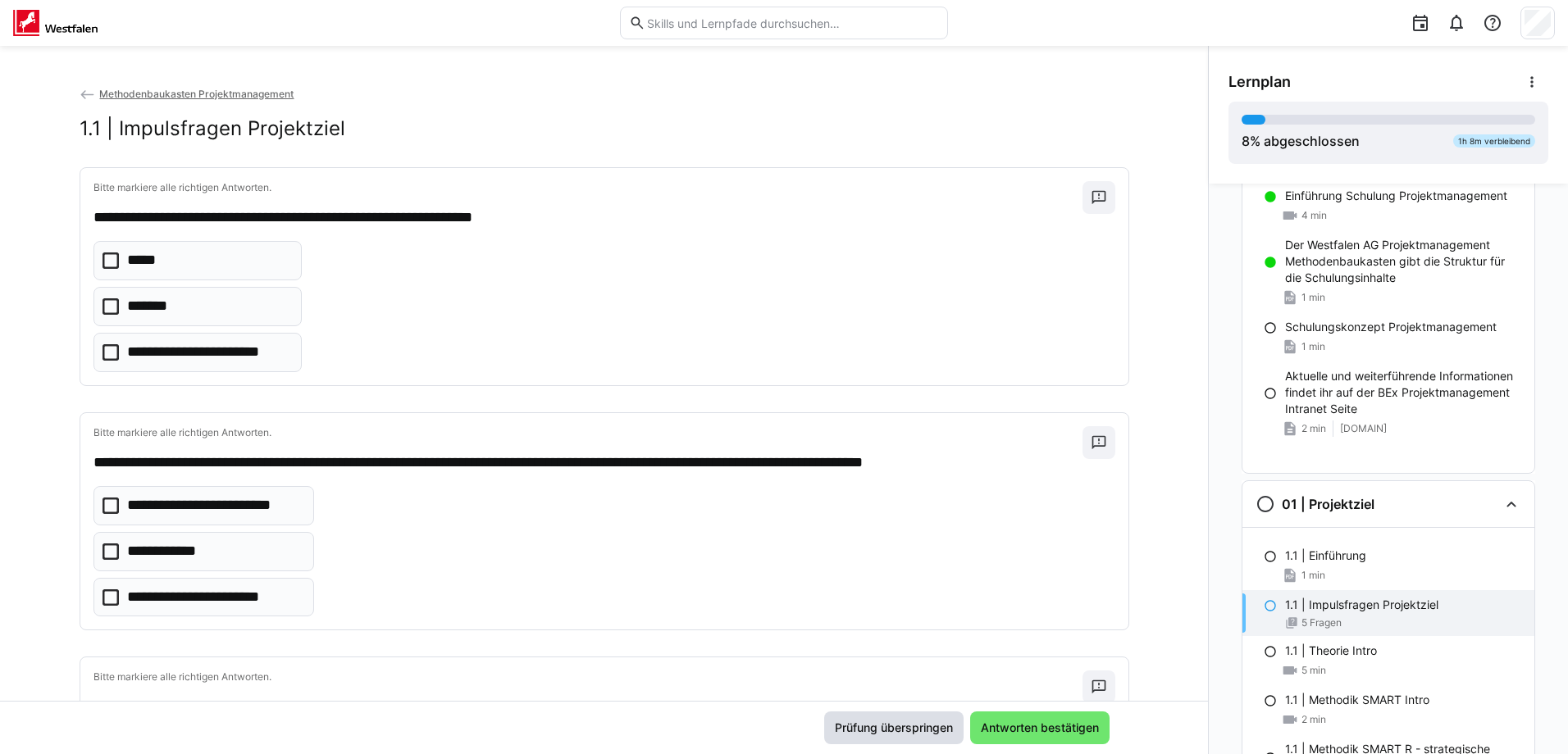 click on "Prüfung überspringen" 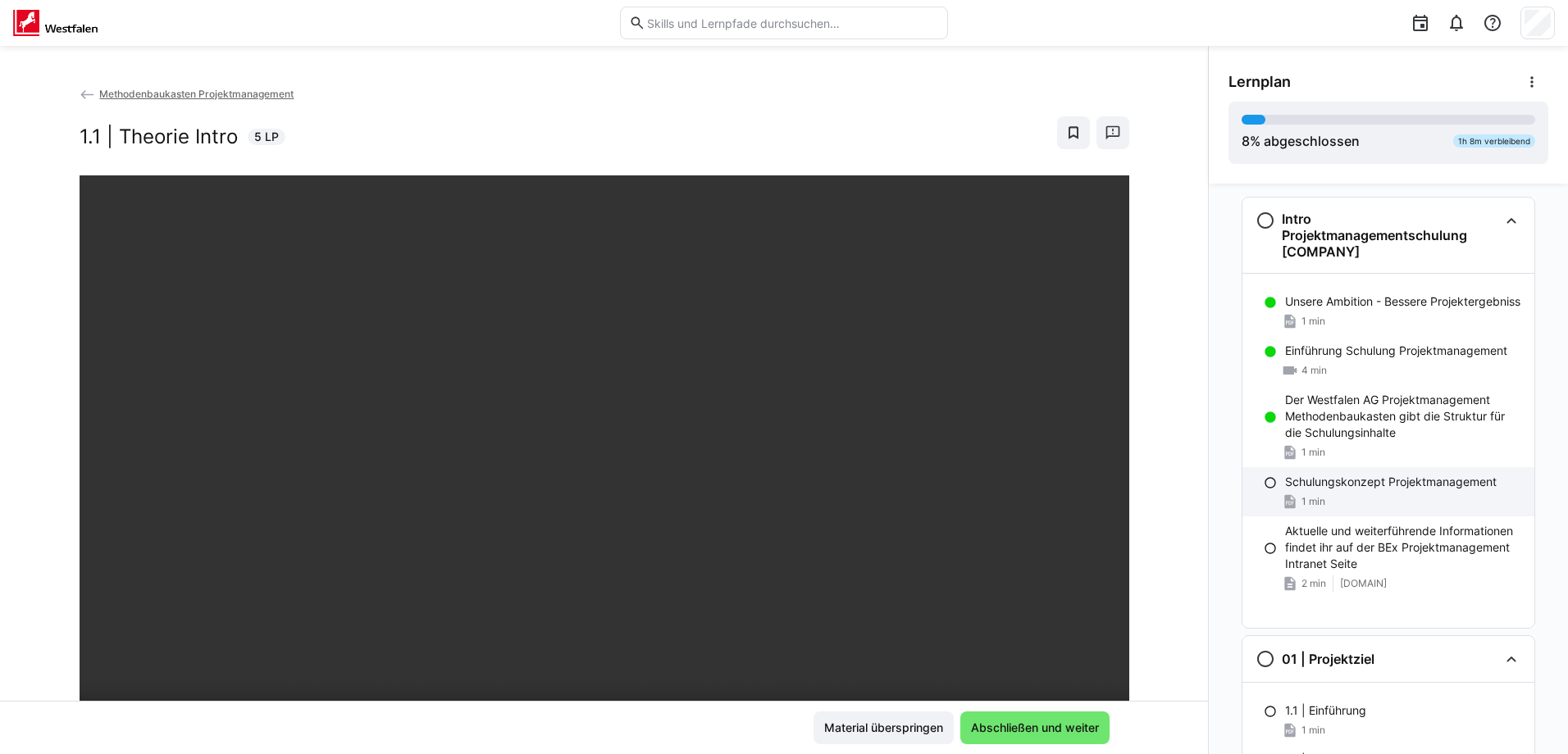 scroll, scrollTop: 0, scrollLeft: 0, axis: both 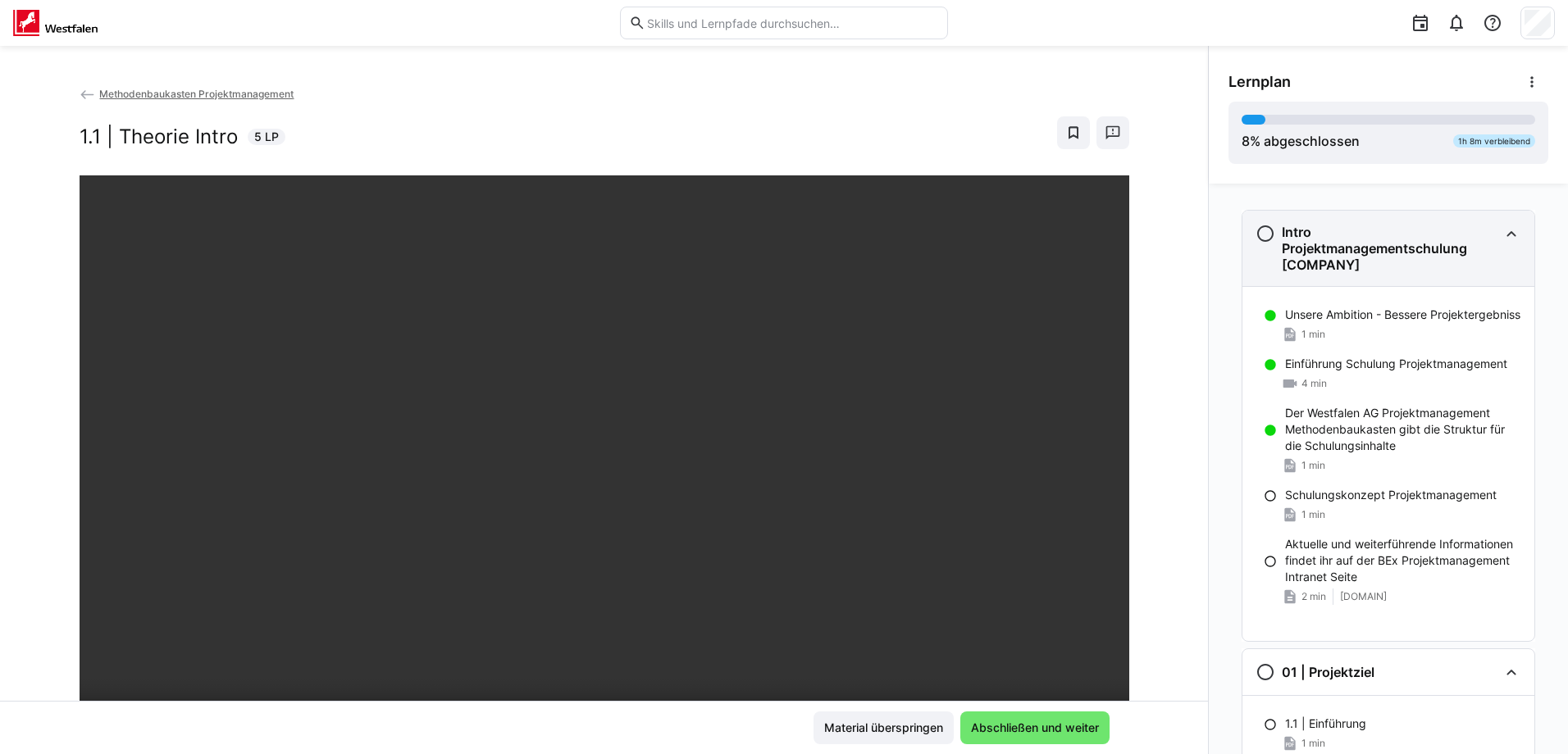 click on "Intro Projektmanagementschulung Westfalen AG" 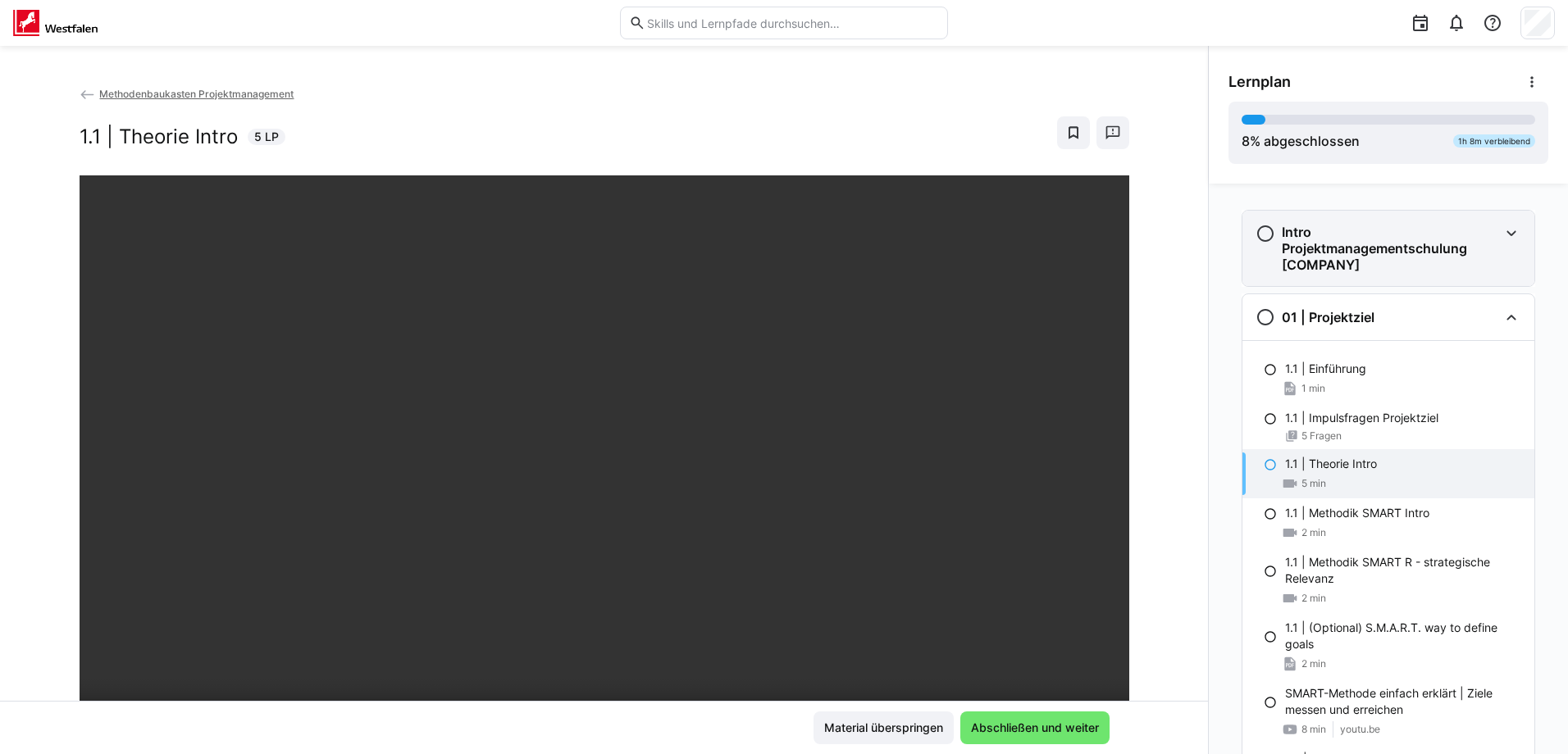 click on "Intro Projektmanagementschulung Westfalen AG" 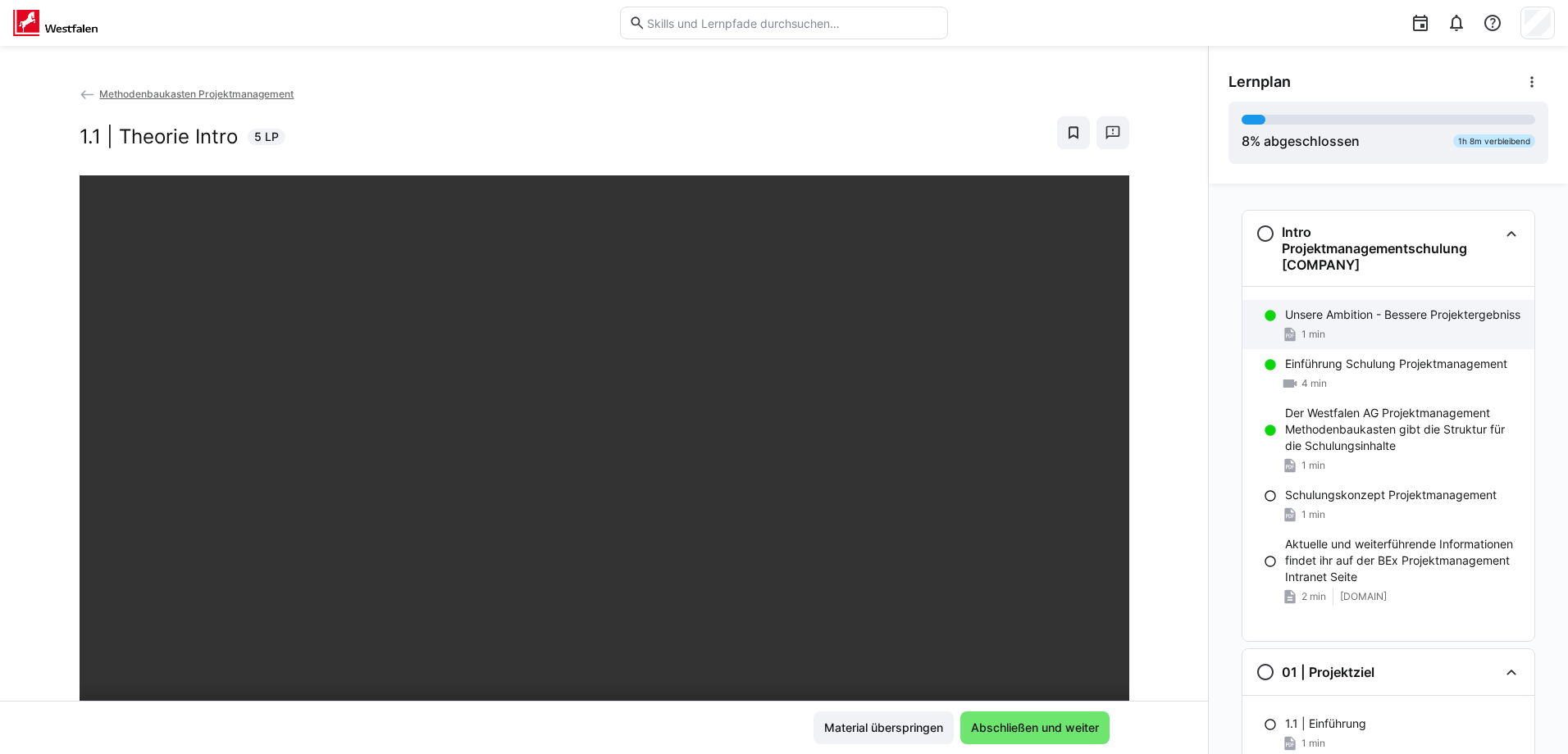click on "Unsere Ambition - Bessere  Projektergebniss" 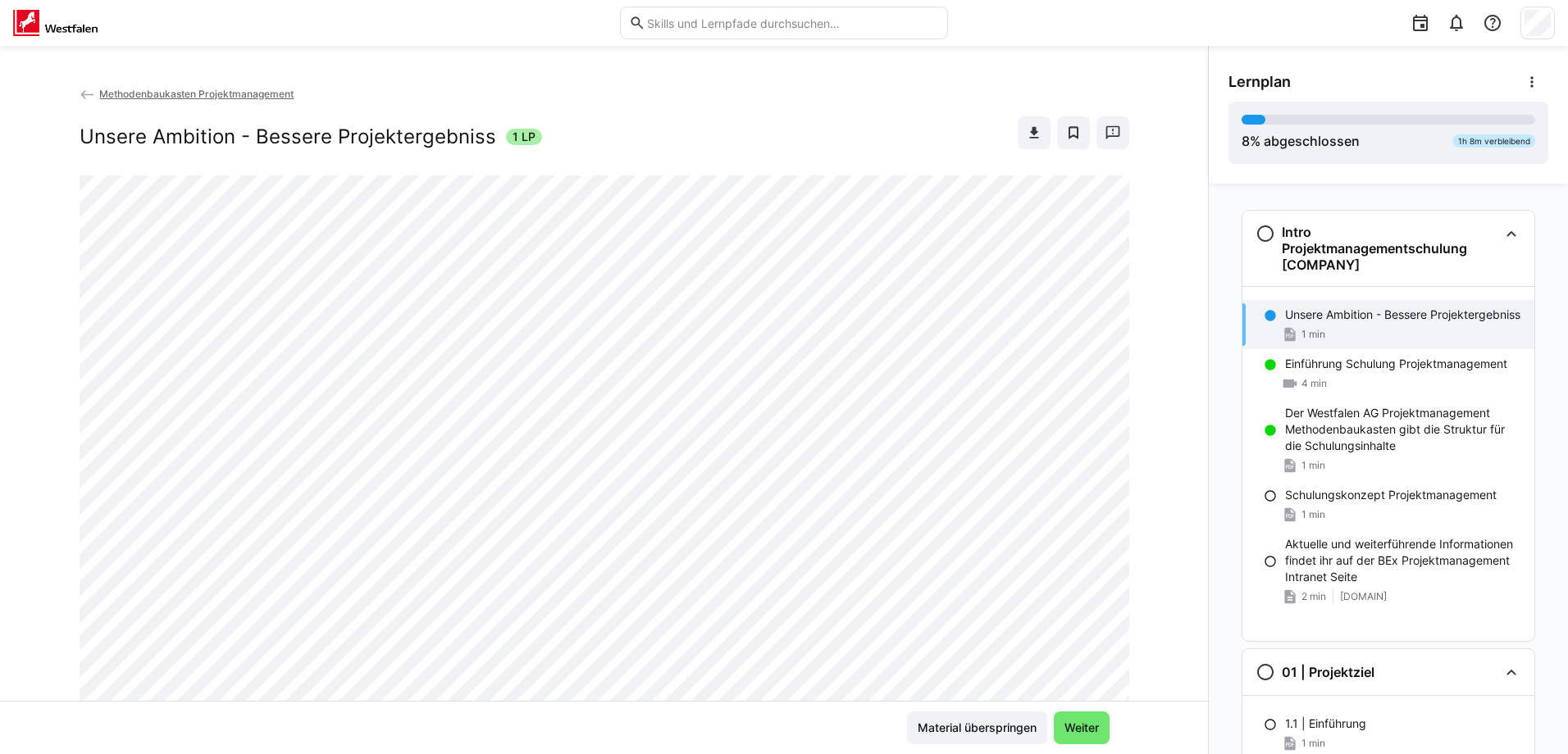 scroll, scrollTop: 26, scrollLeft: 0, axis: vertical 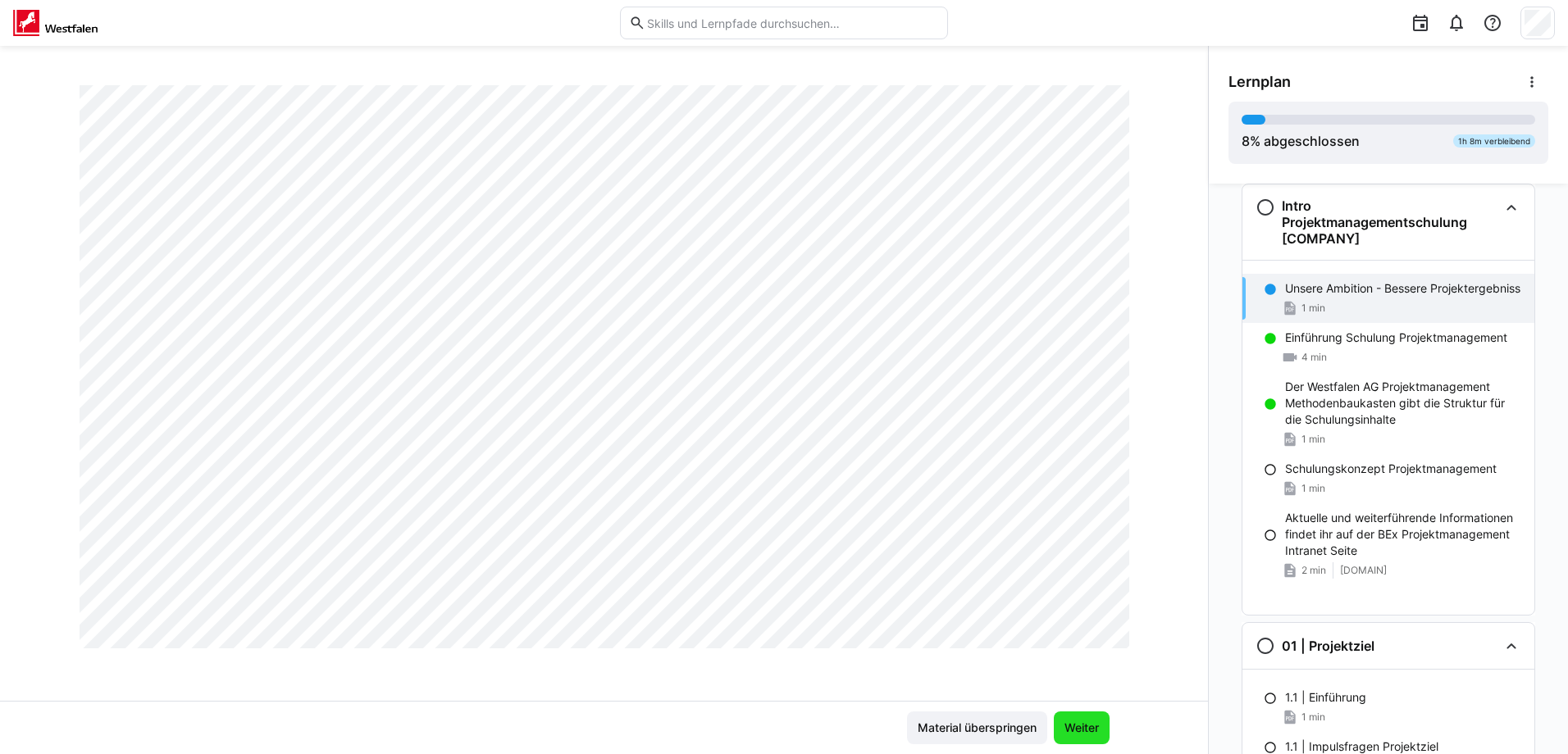 click on "Weiter" 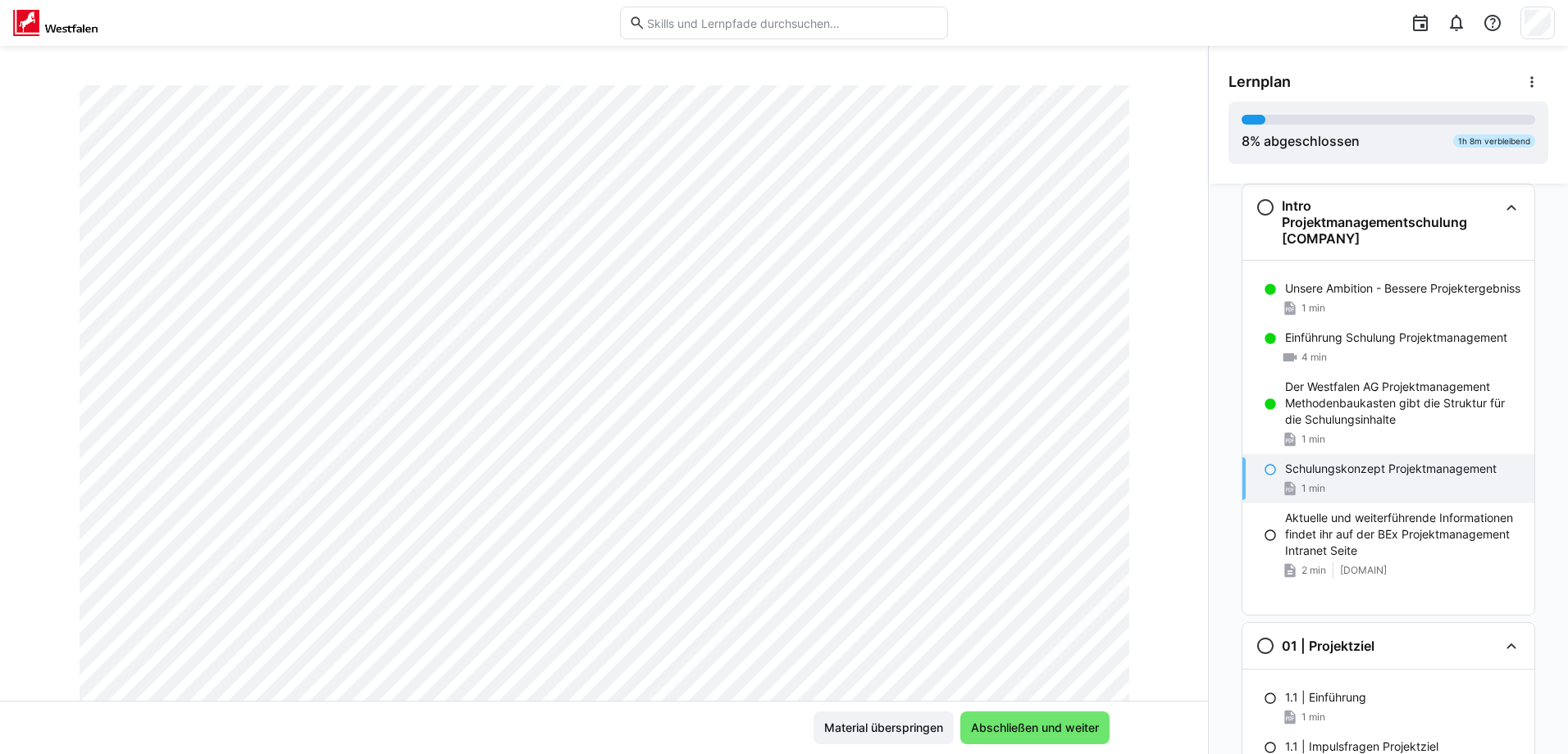 scroll, scrollTop: 0, scrollLeft: 0, axis: both 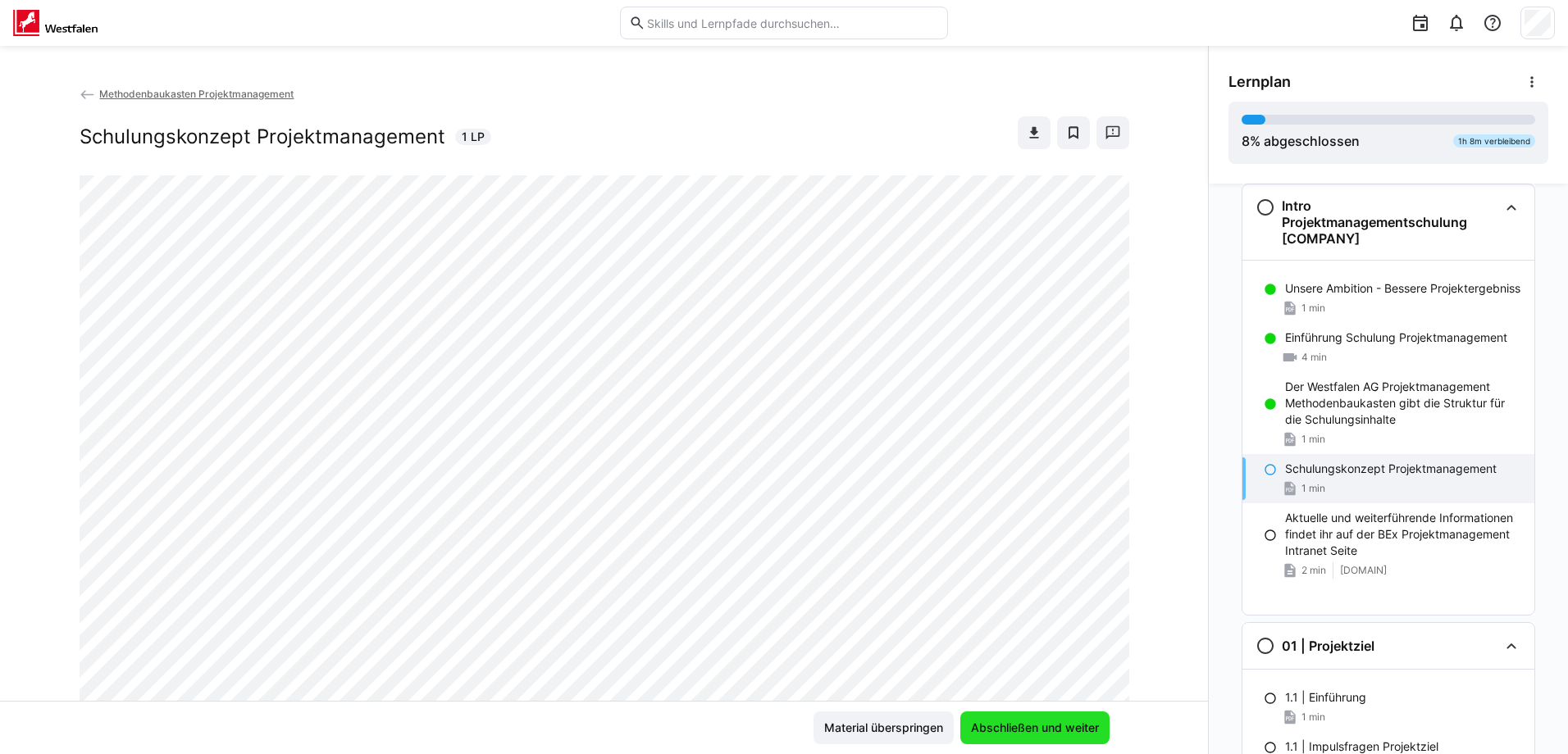 click on "Abschließen und weiter" 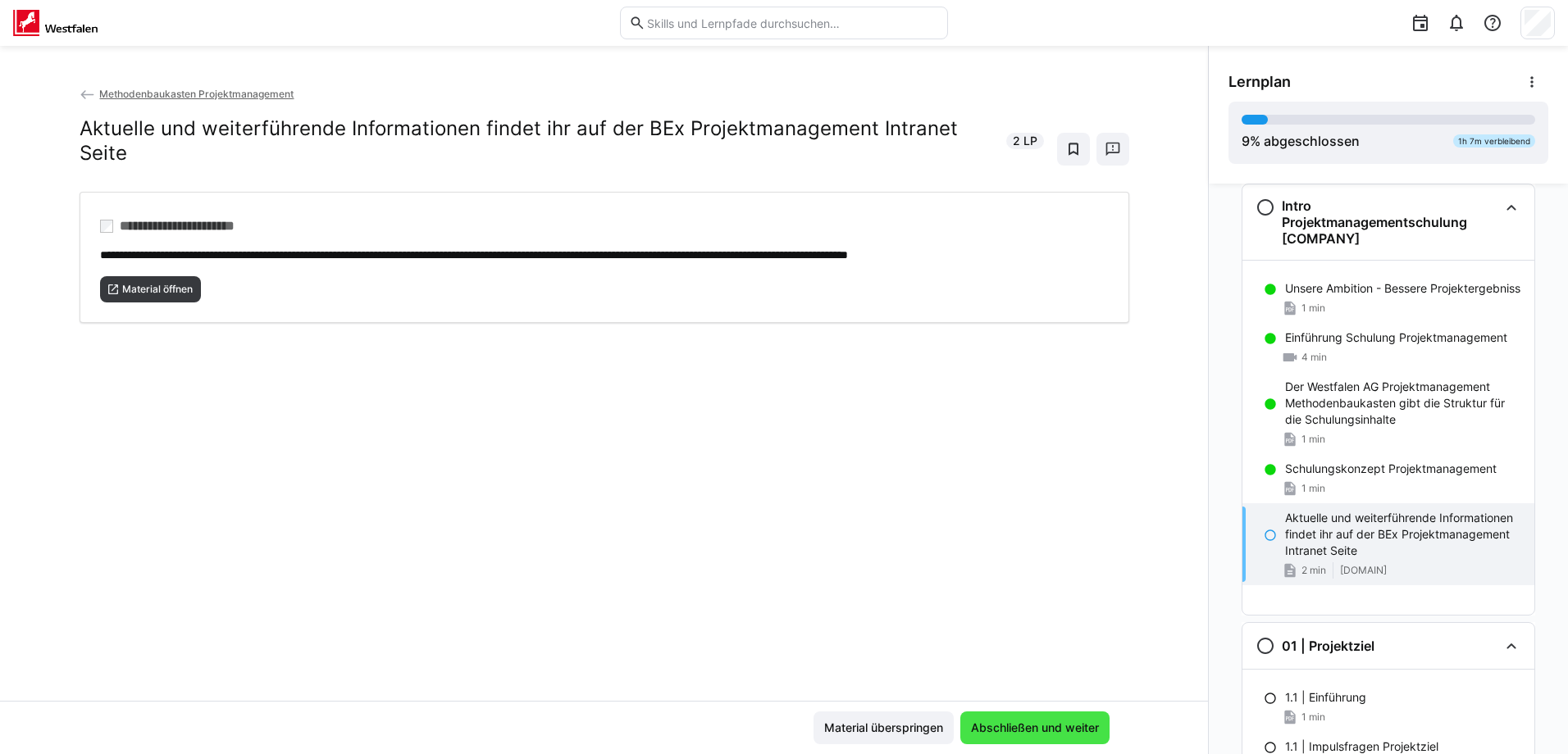 click on "Abschließen und weiter" 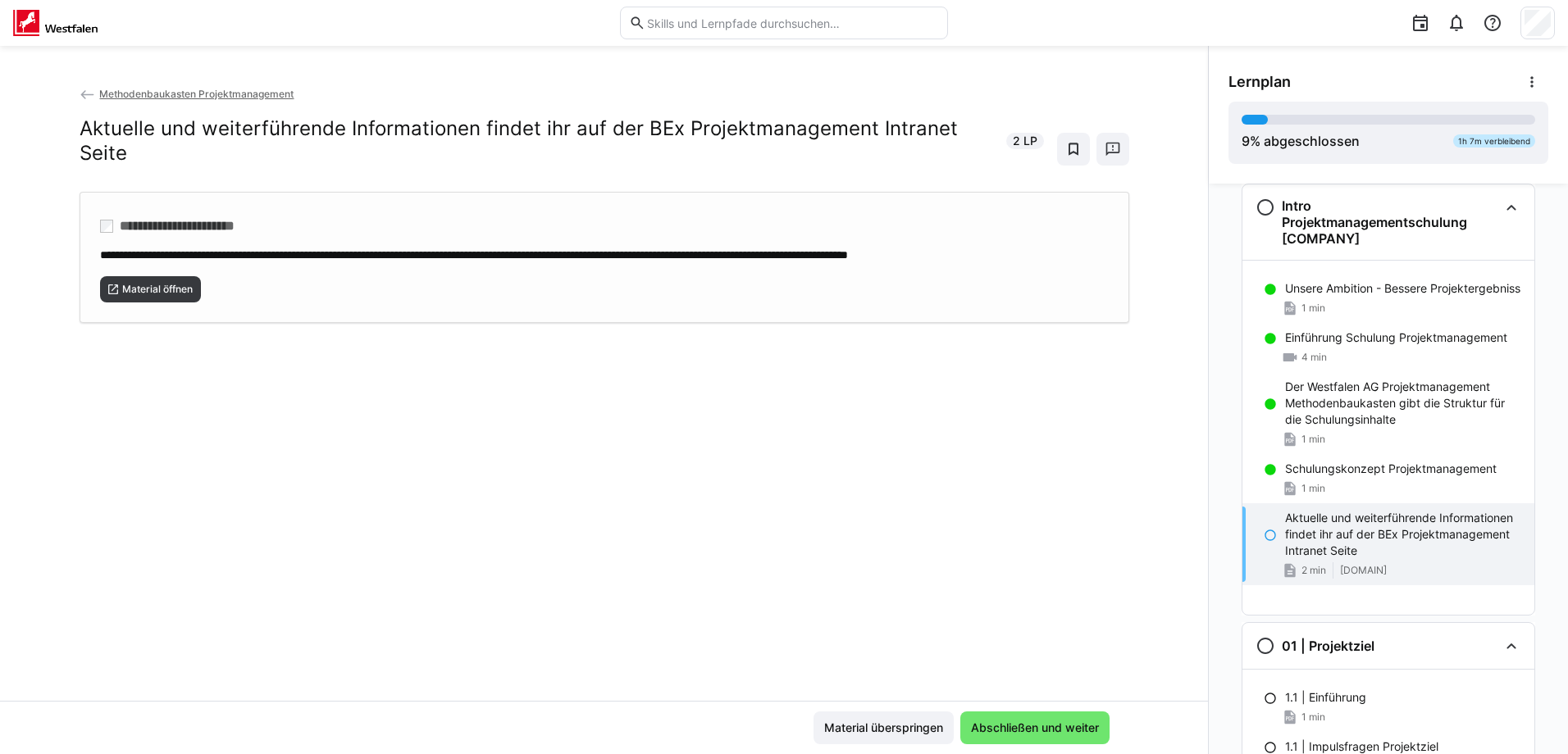 click on "**********" 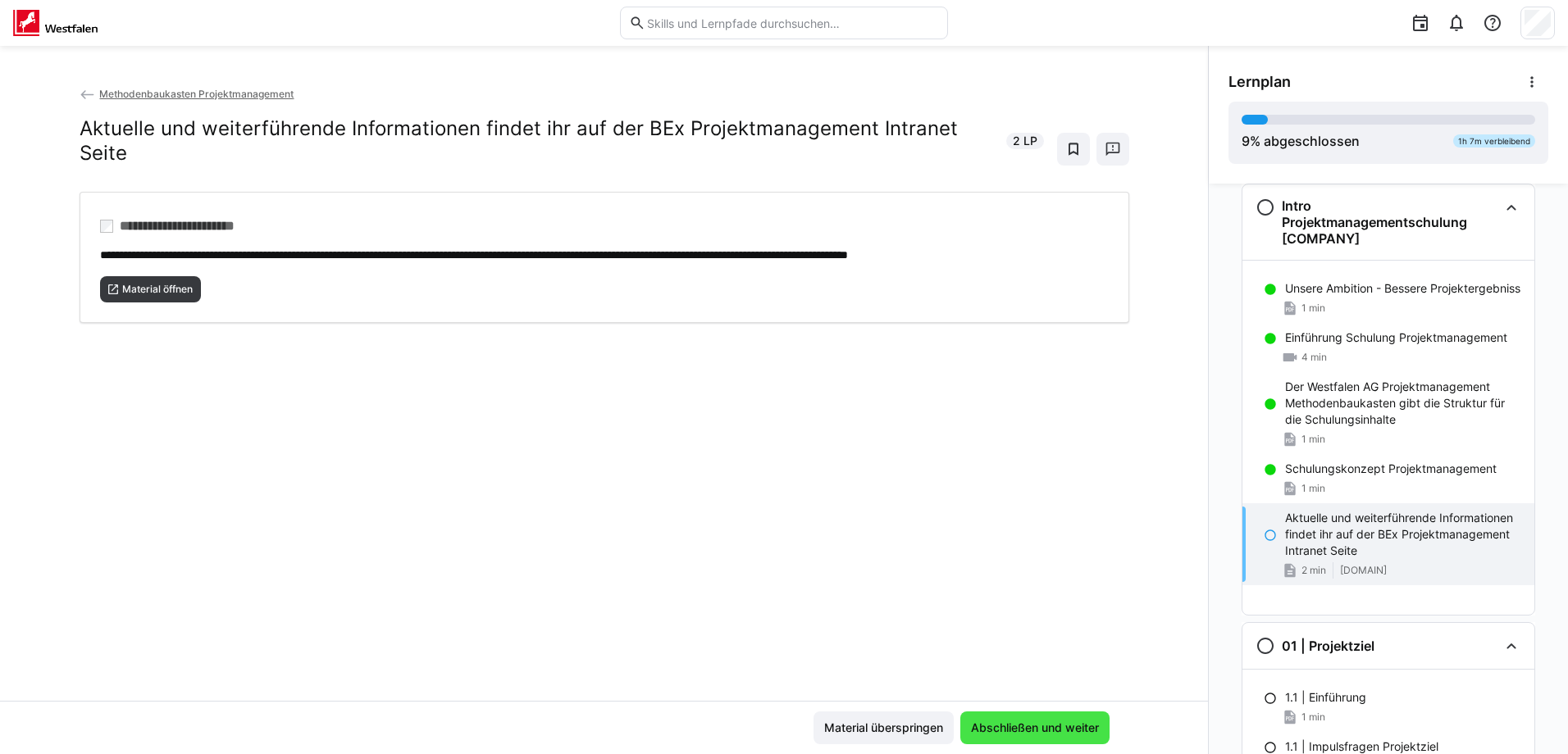 click on "Abschließen und weiter" 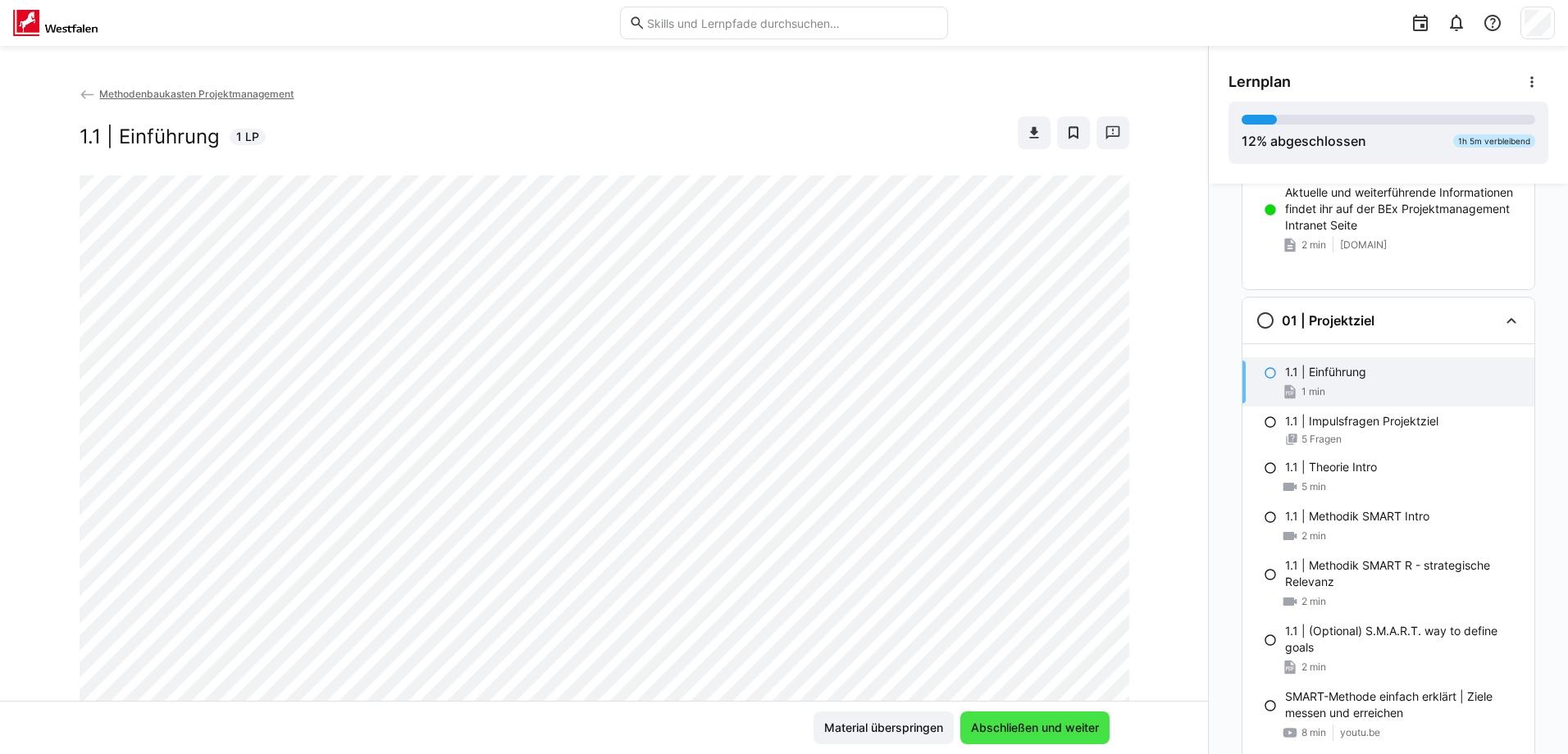 scroll, scrollTop: 465, scrollLeft: 0, axis: vertical 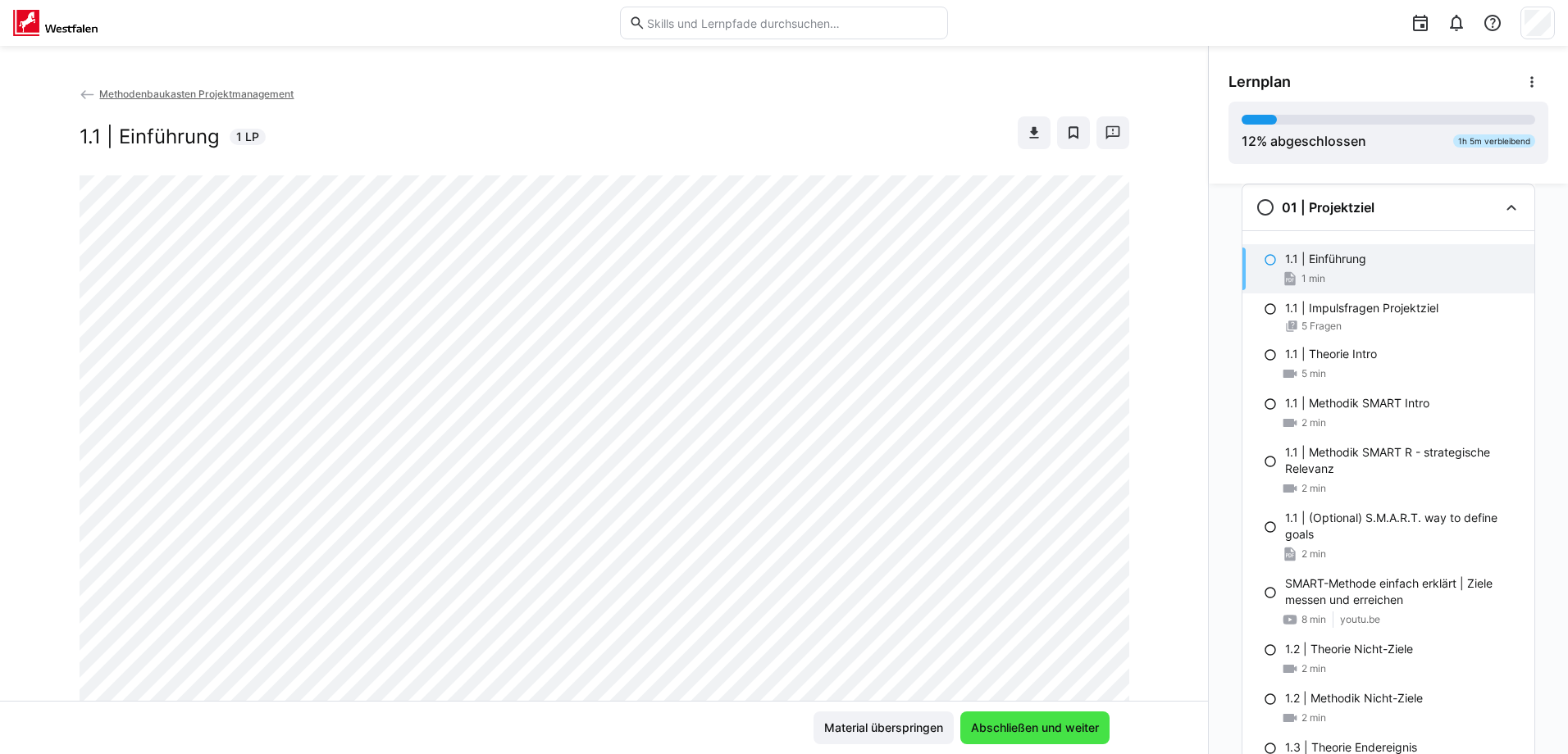 click on "Abschließen und weiter" 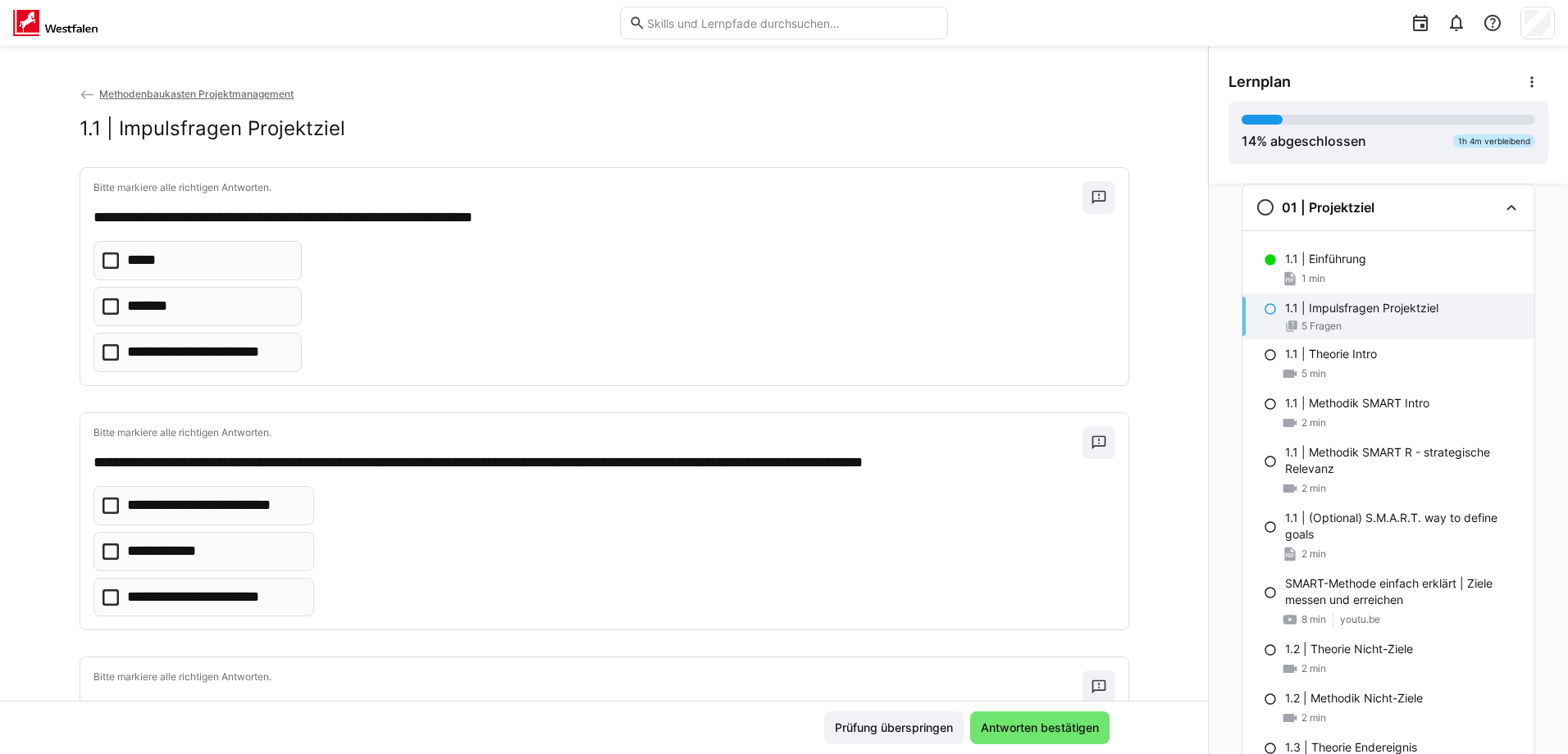 click on "Antworten bestätigen" 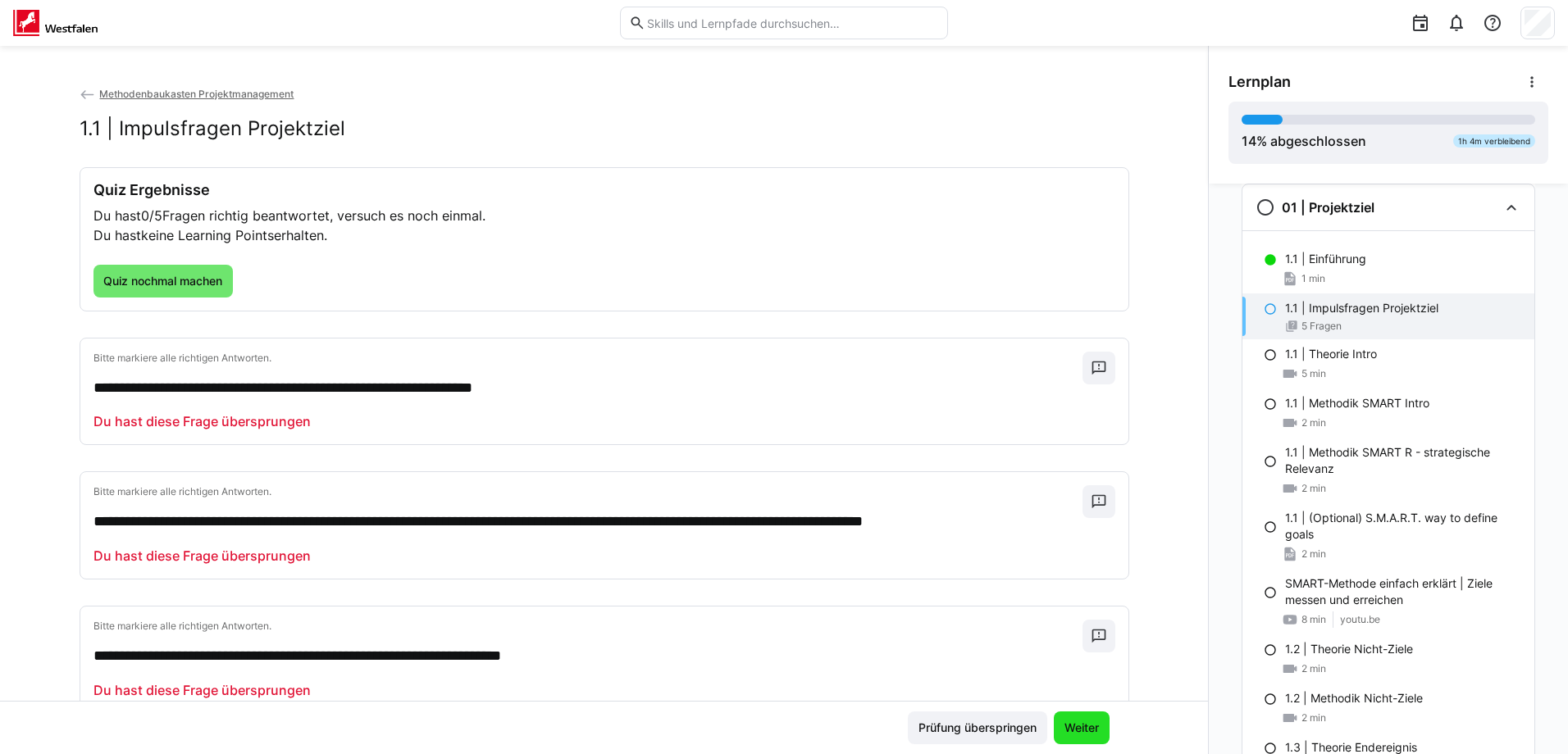 click on "Weiter" 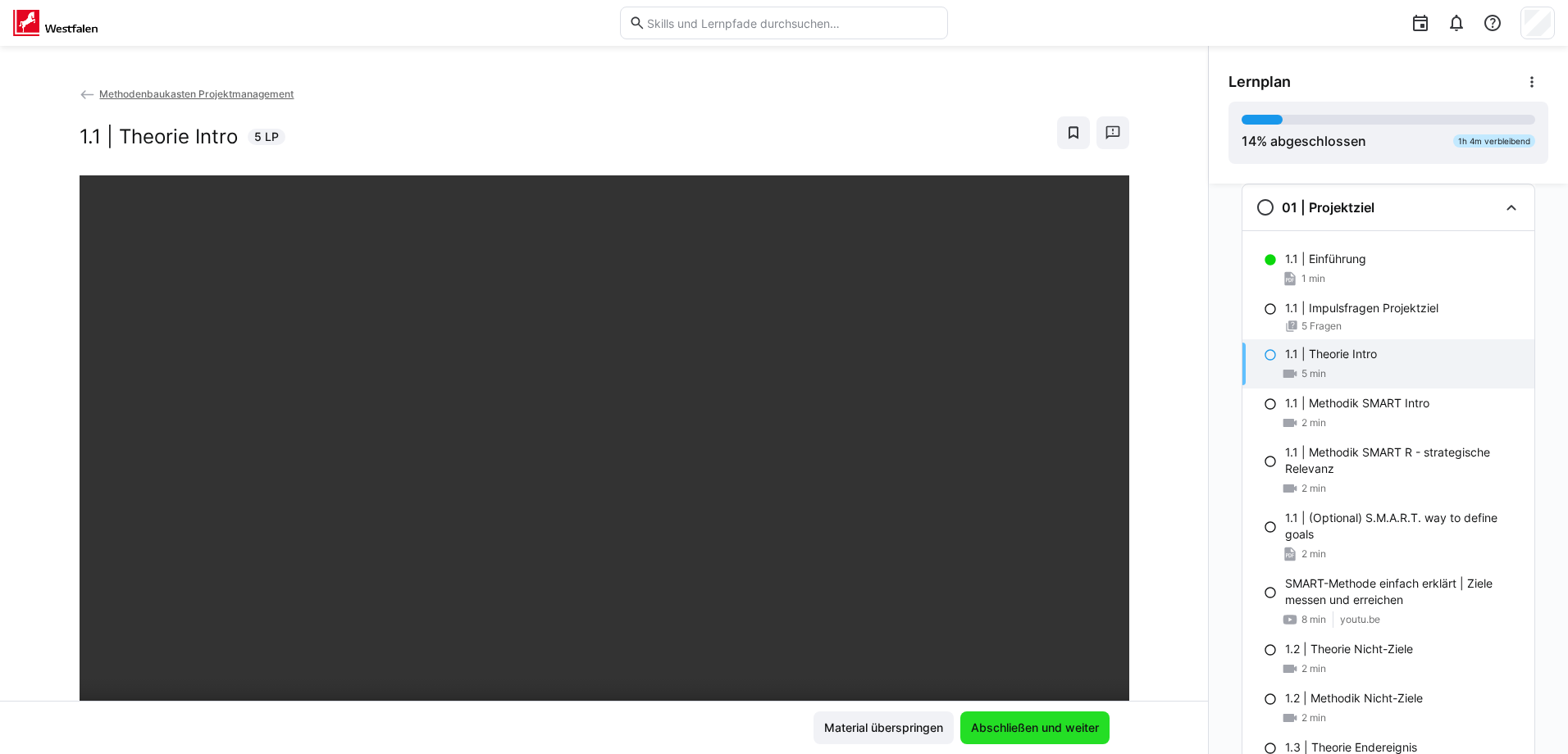 click on "Abschließen und weiter" 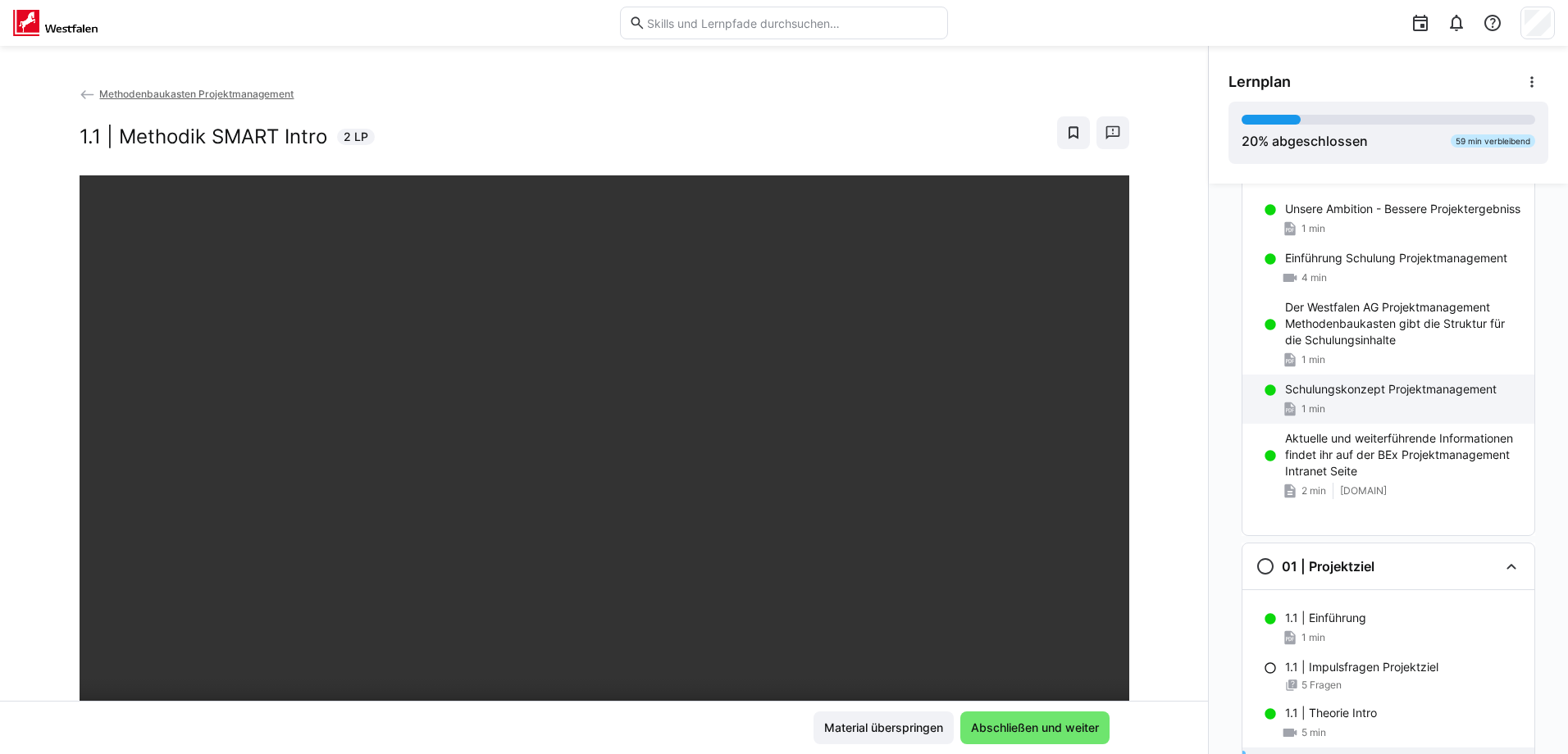 scroll, scrollTop: 0, scrollLeft: 0, axis: both 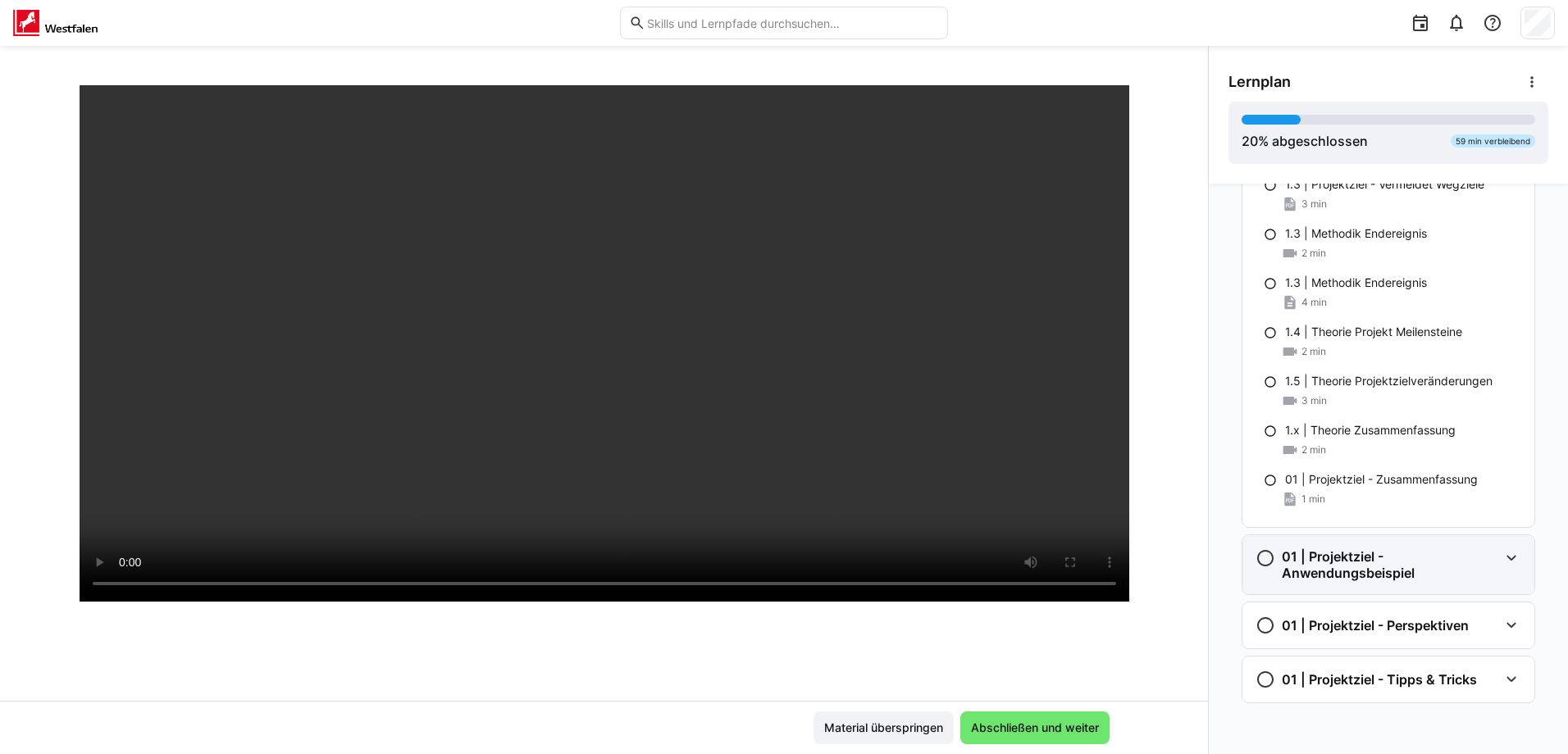 click on "01 | Projektziel - Anwendungsbeispiel" 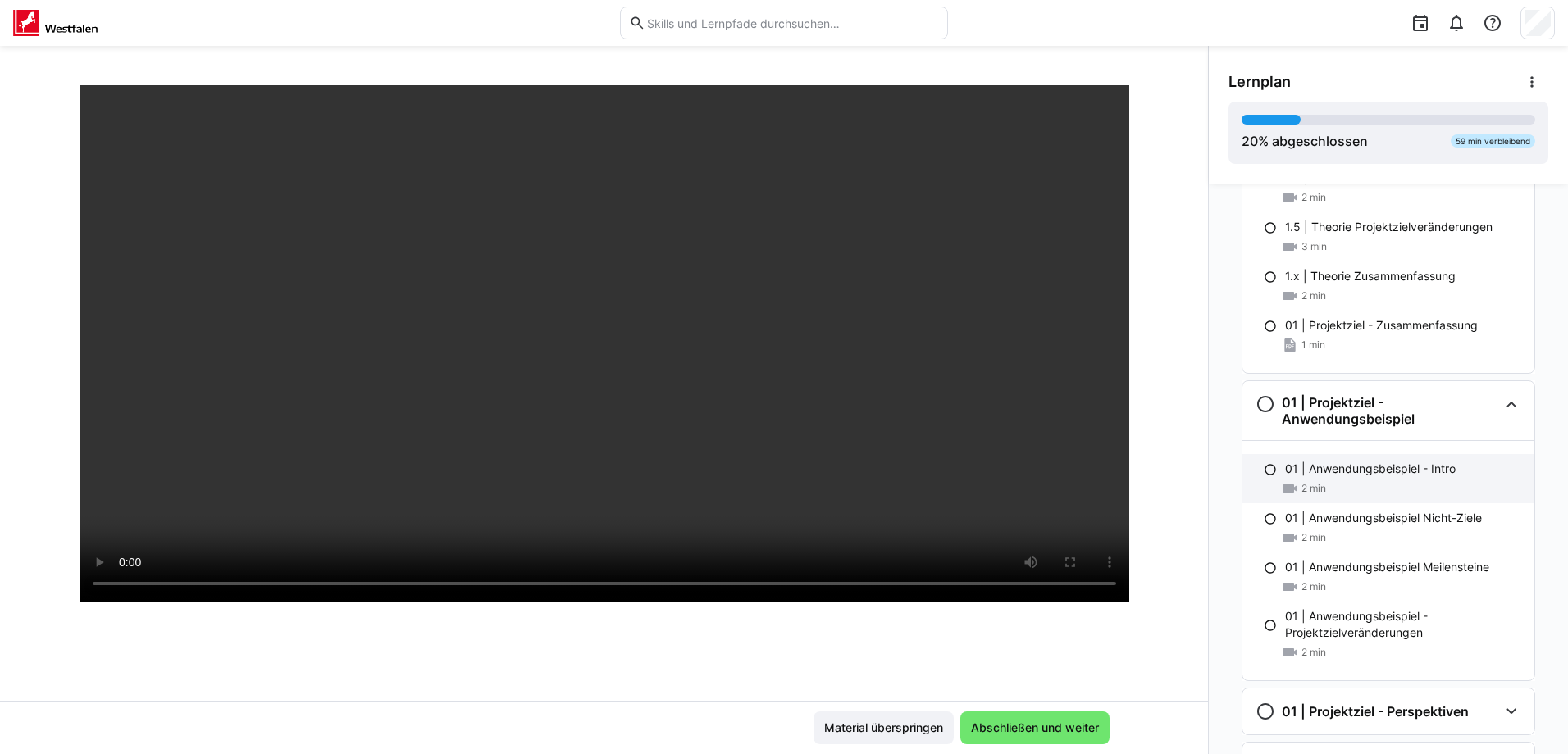 scroll, scrollTop: 1241, scrollLeft: 0, axis: vertical 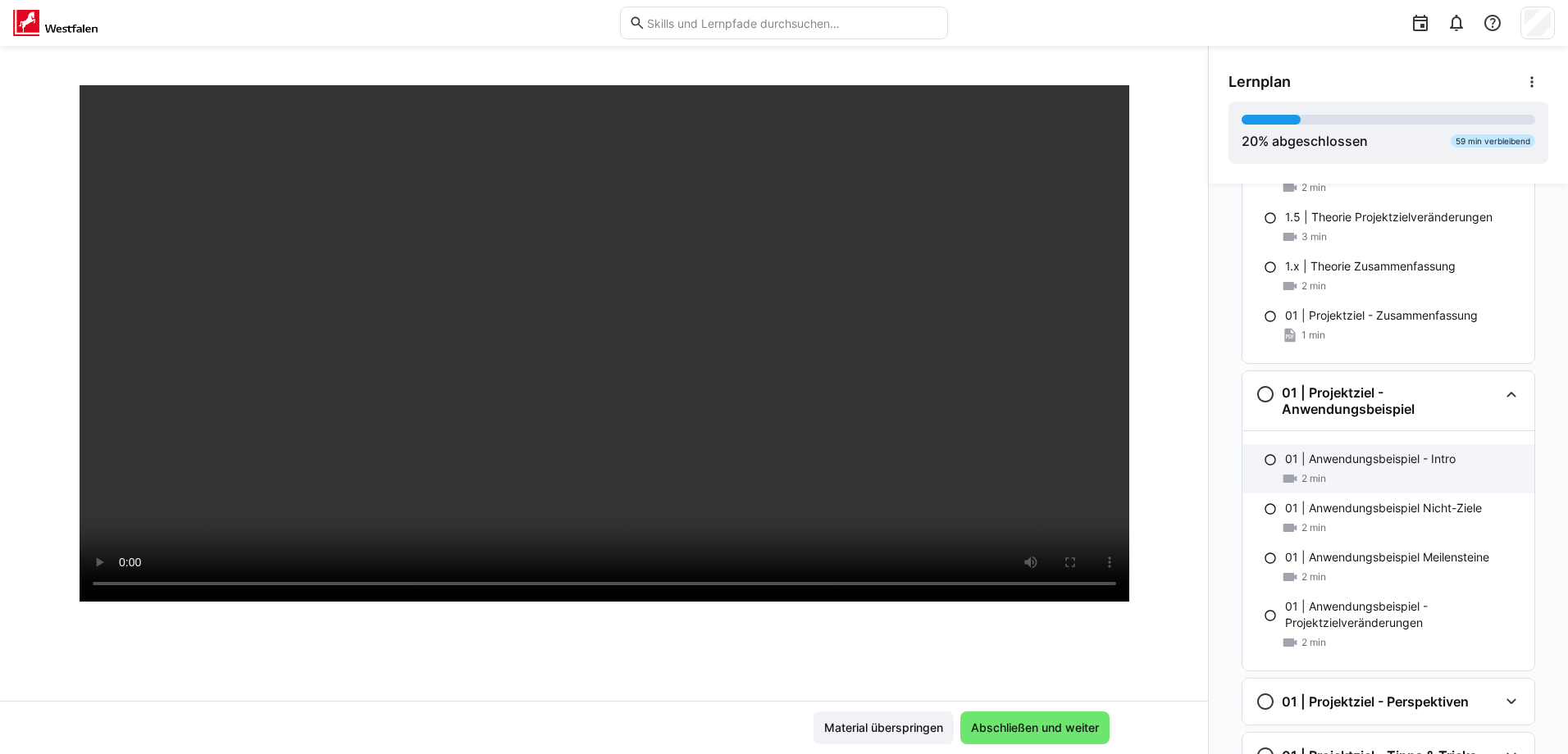 click on "01 | Anwendungsbeispiel - Intro" 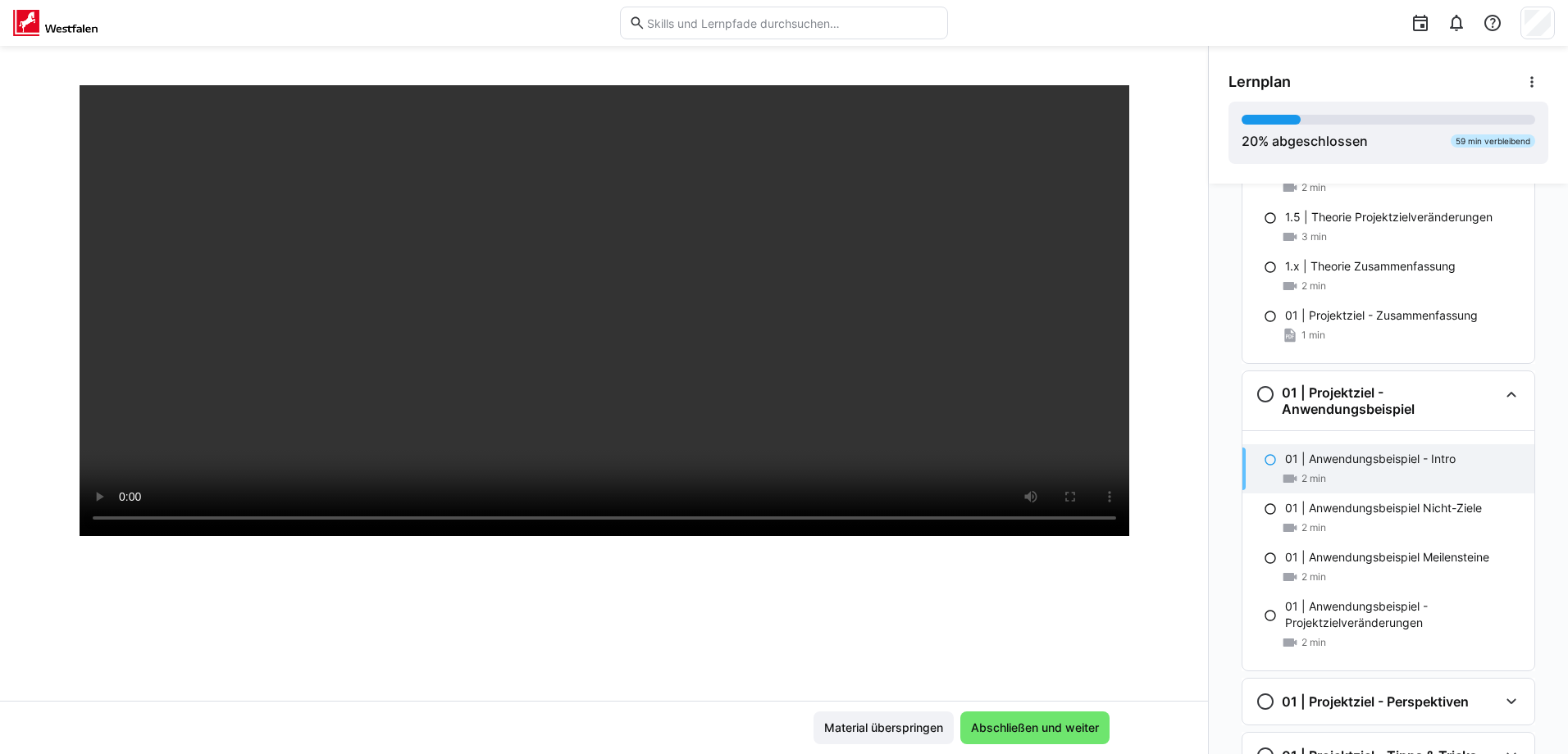 scroll, scrollTop: 1317, scrollLeft: 0, axis: vertical 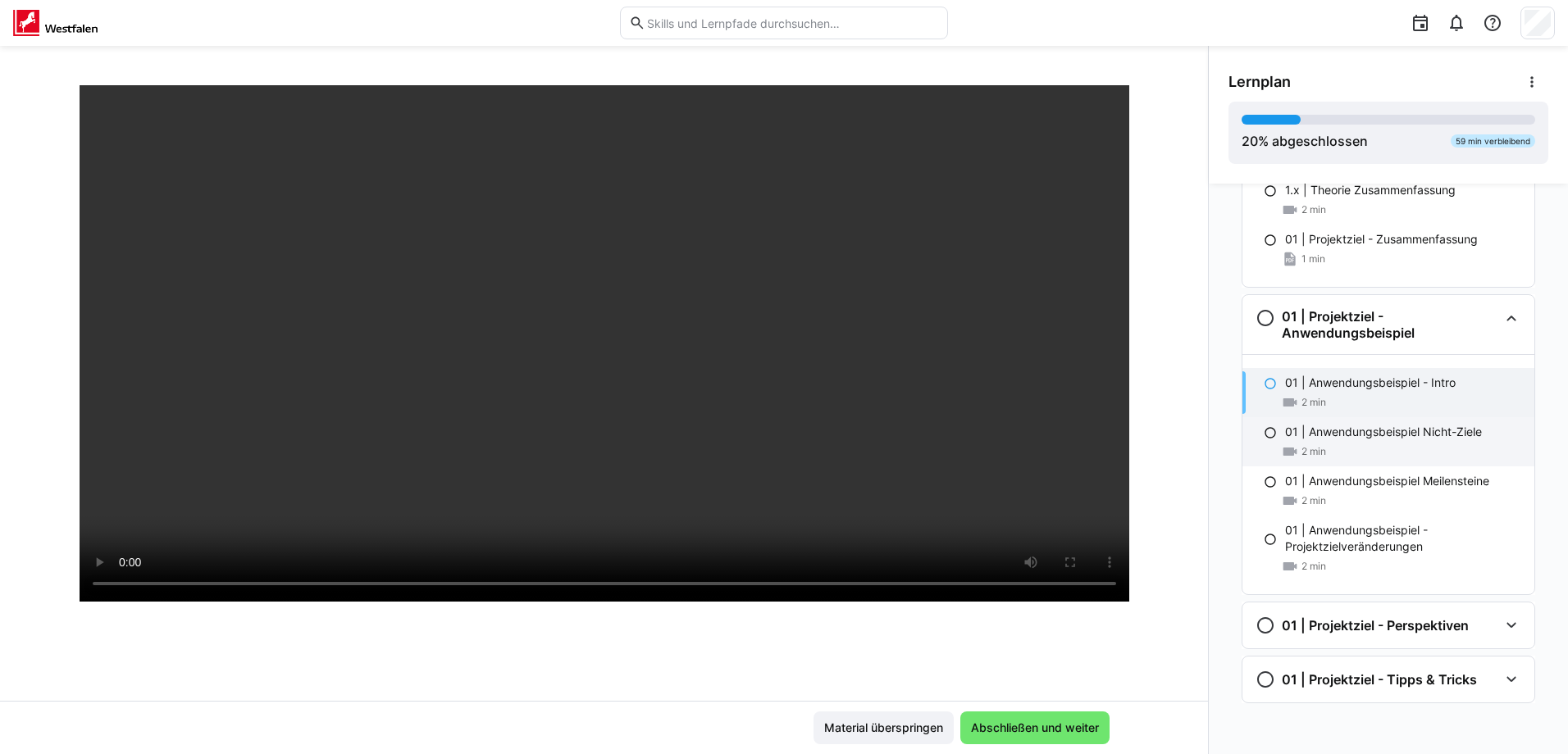 click on "01 | Anwendungsbeispiel Nicht-Ziele" 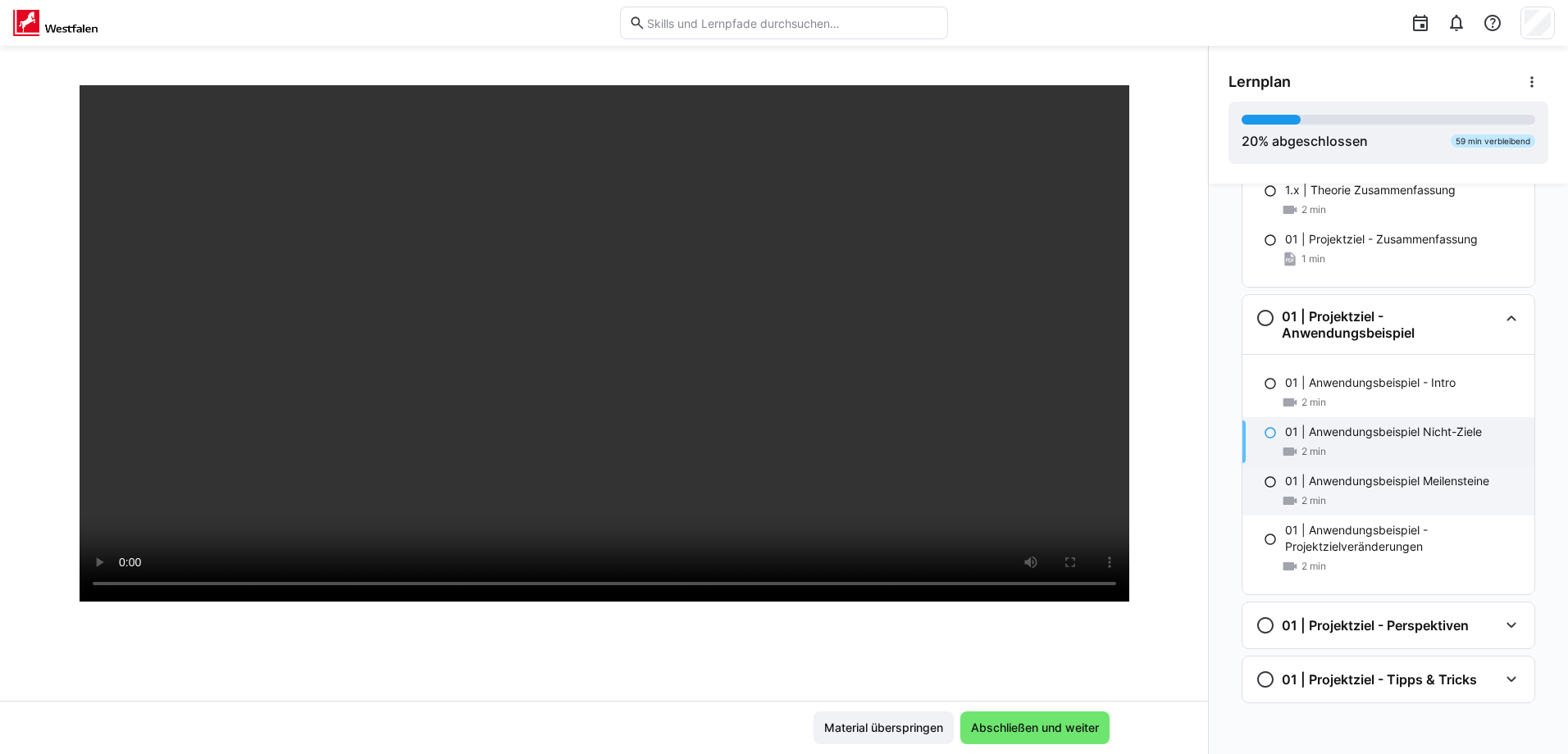 click on "01 | Anwendungsbeispiel Meilensteine
2 min" 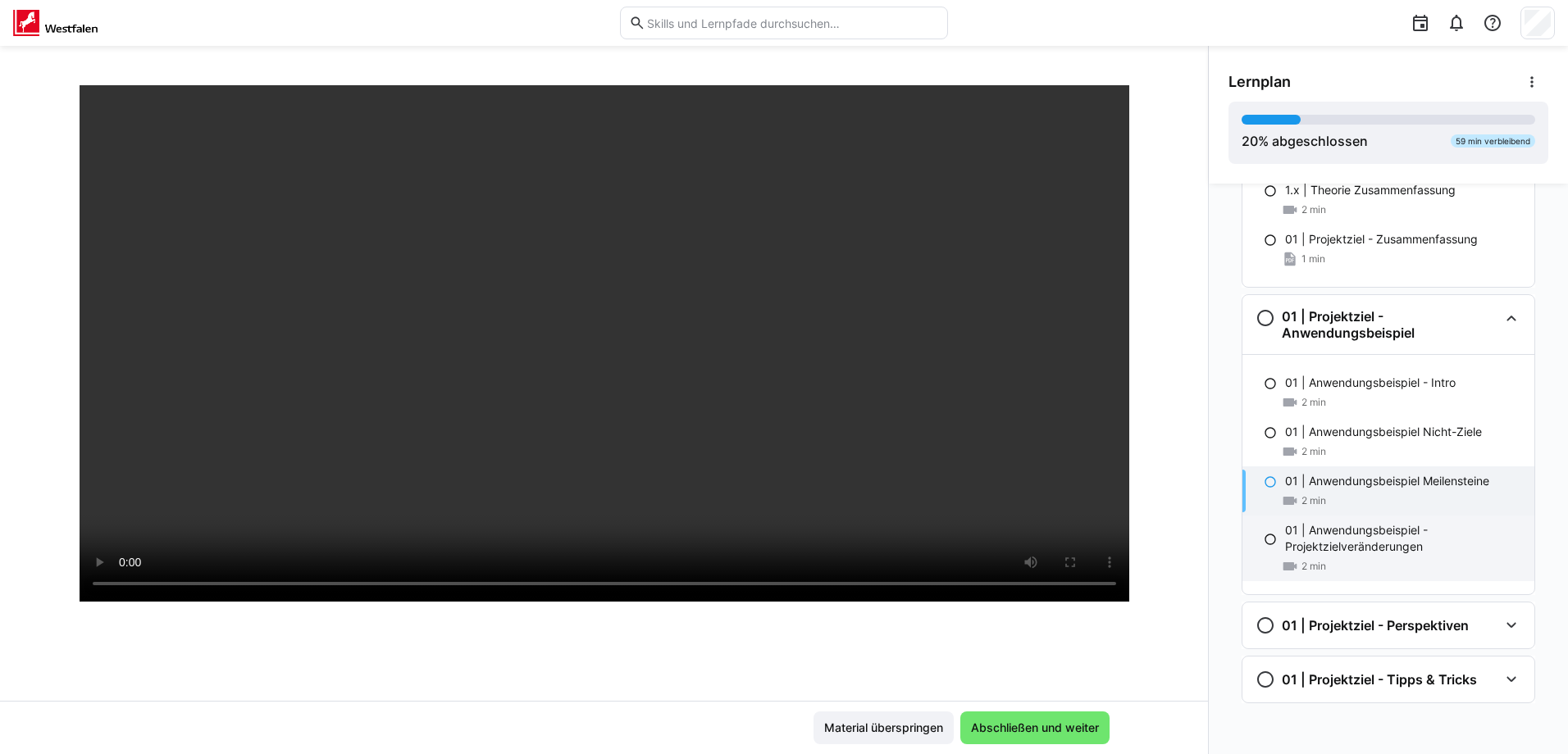 click on "01 | Anwendungsbeispiel - Projektzielveränderungen" 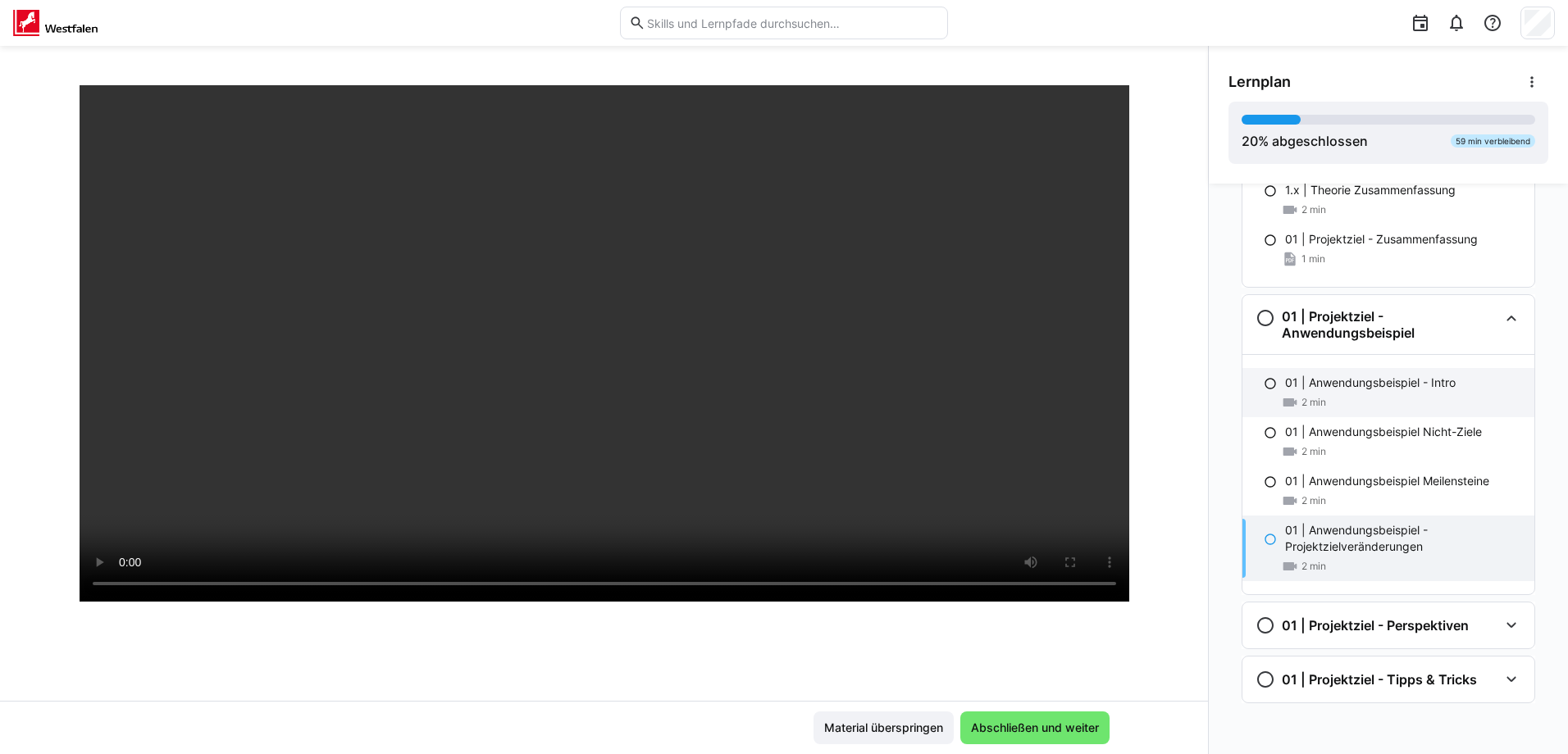 click on "01 | Anwendungsbeispiel - Intro
2 min" 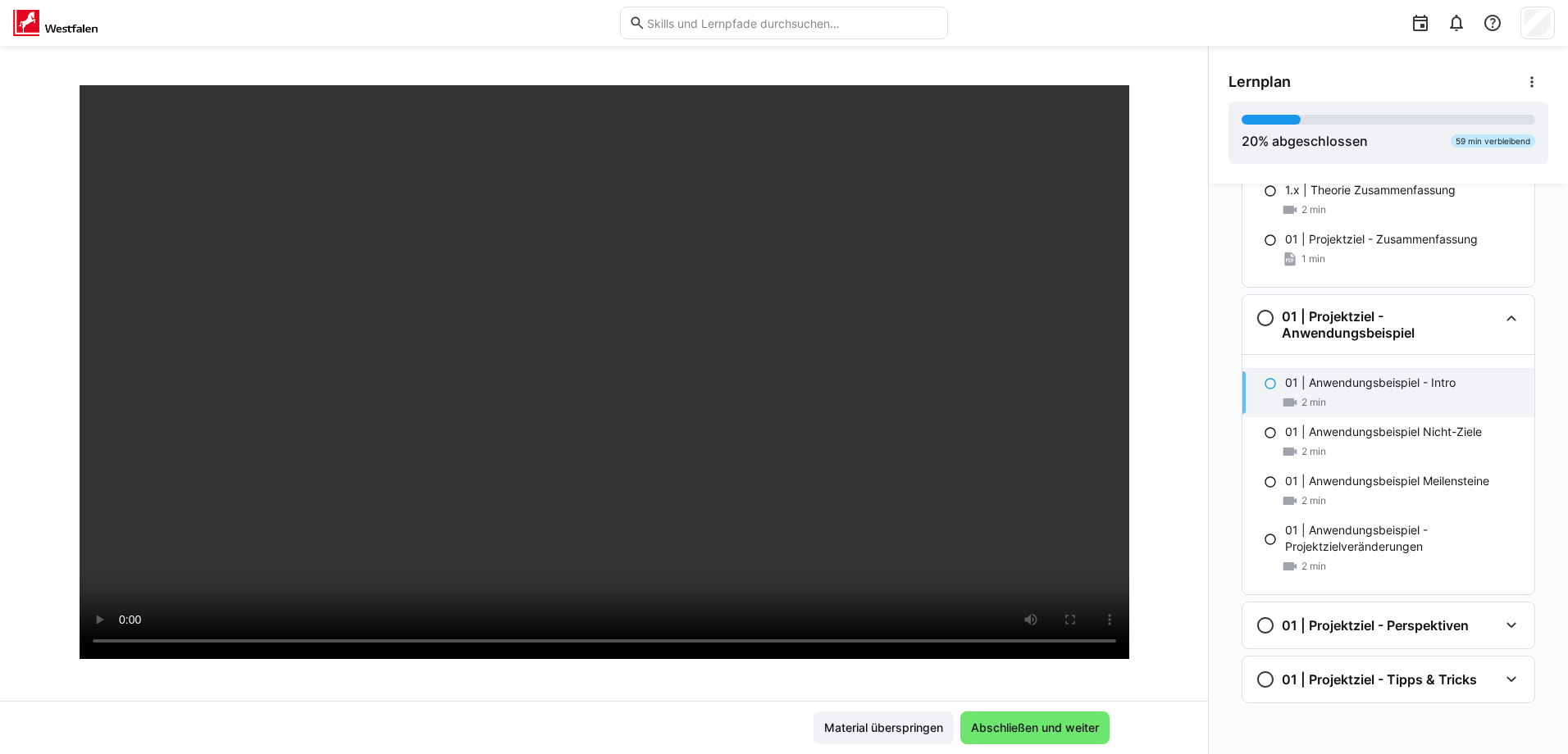 scroll, scrollTop: 82, scrollLeft: 0, axis: vertical 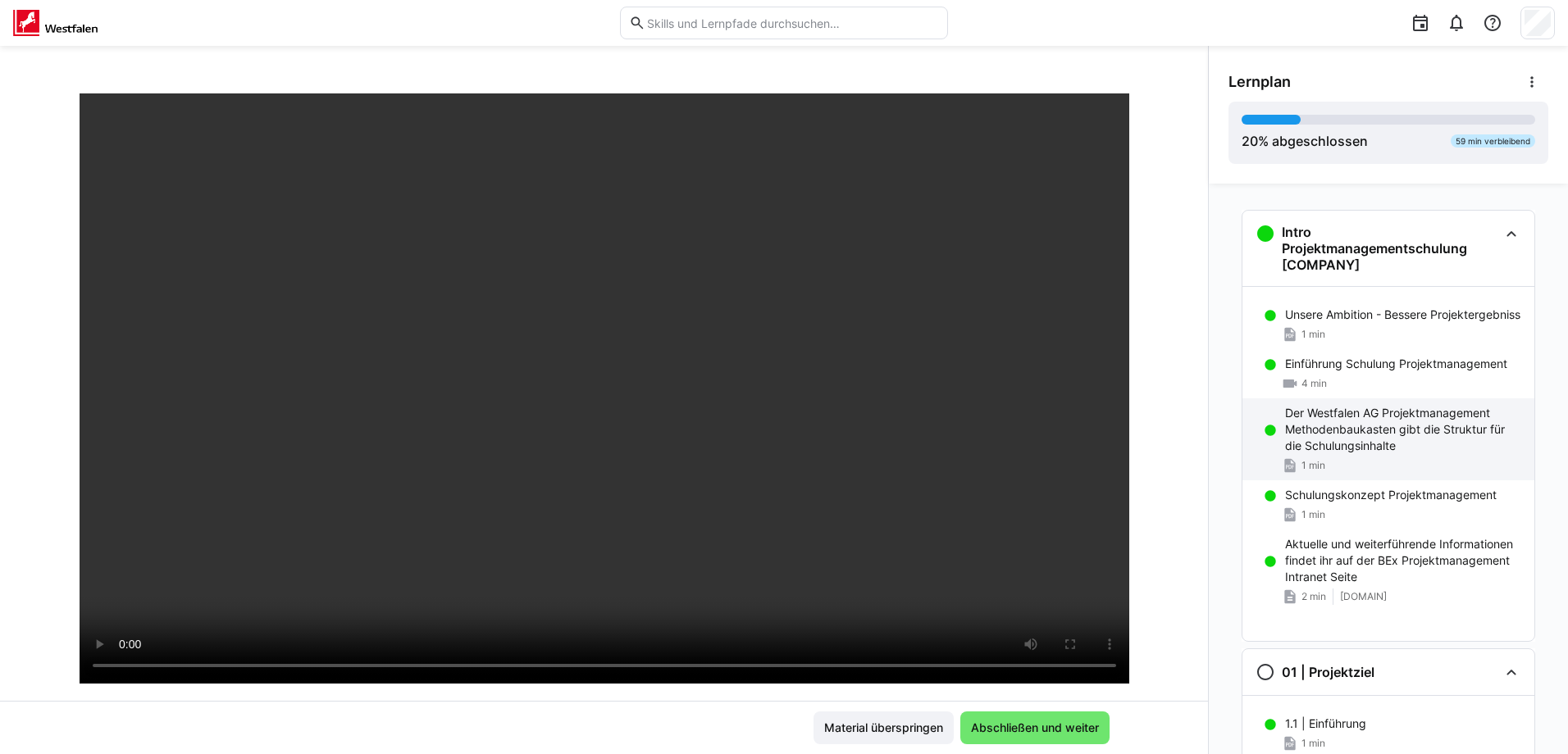 click on "Der Westfalen AG Projektmanagement Methodenbaukasten gibt die Struktur für die Schulungsinhalte" 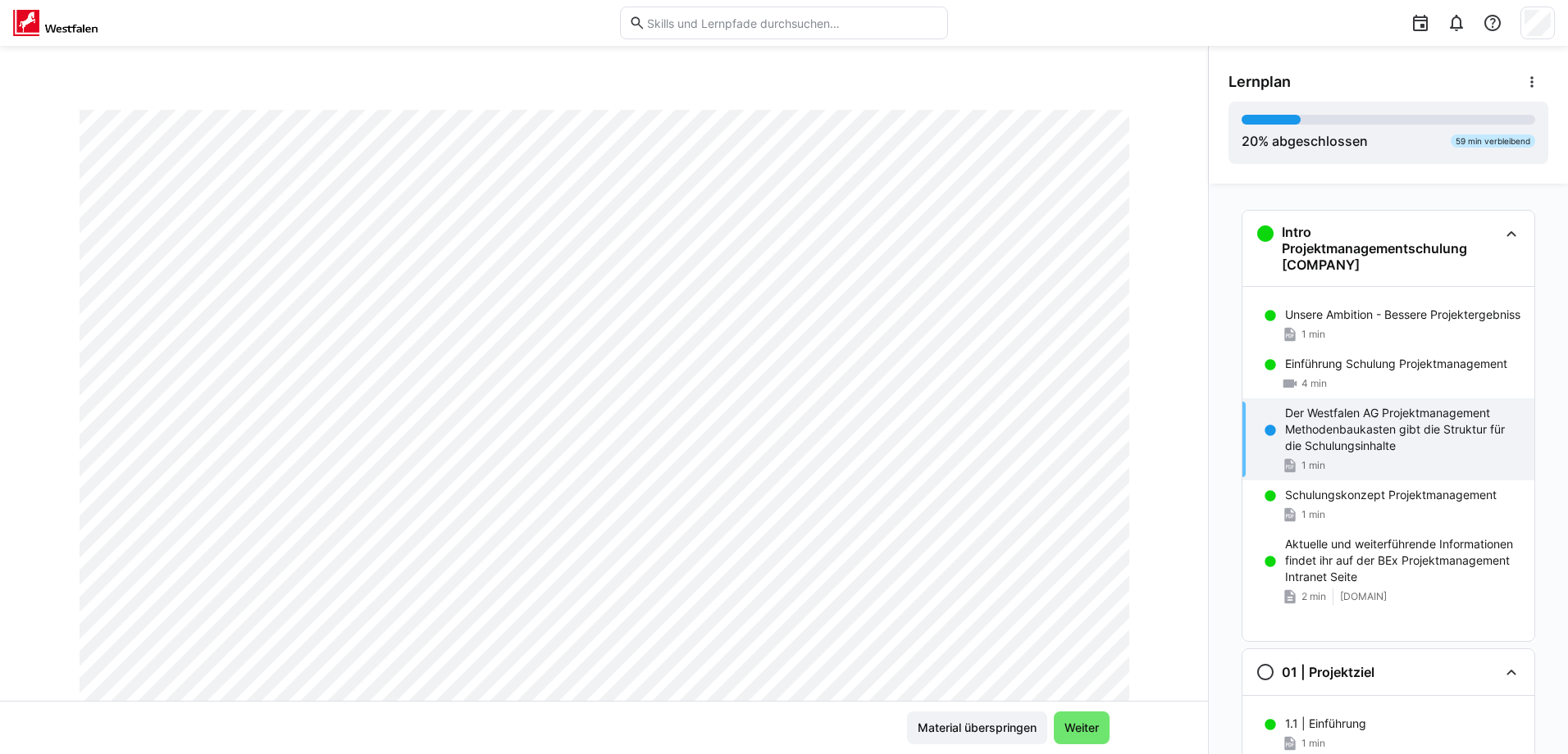 scroll, scrollTop: 26, scrollLeft: 0, axis: vertical 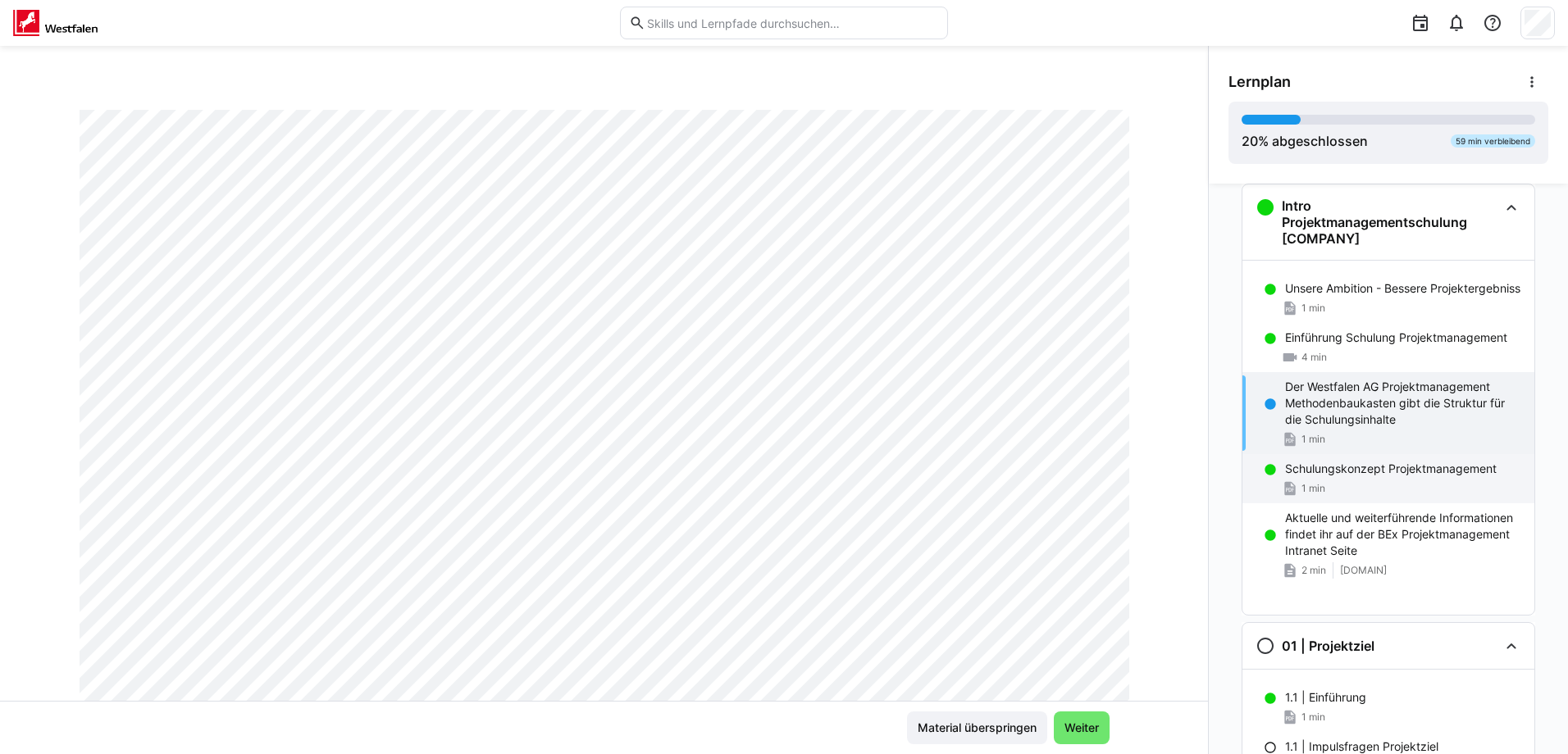 click on "Schulungskonzept Projektmanagement" 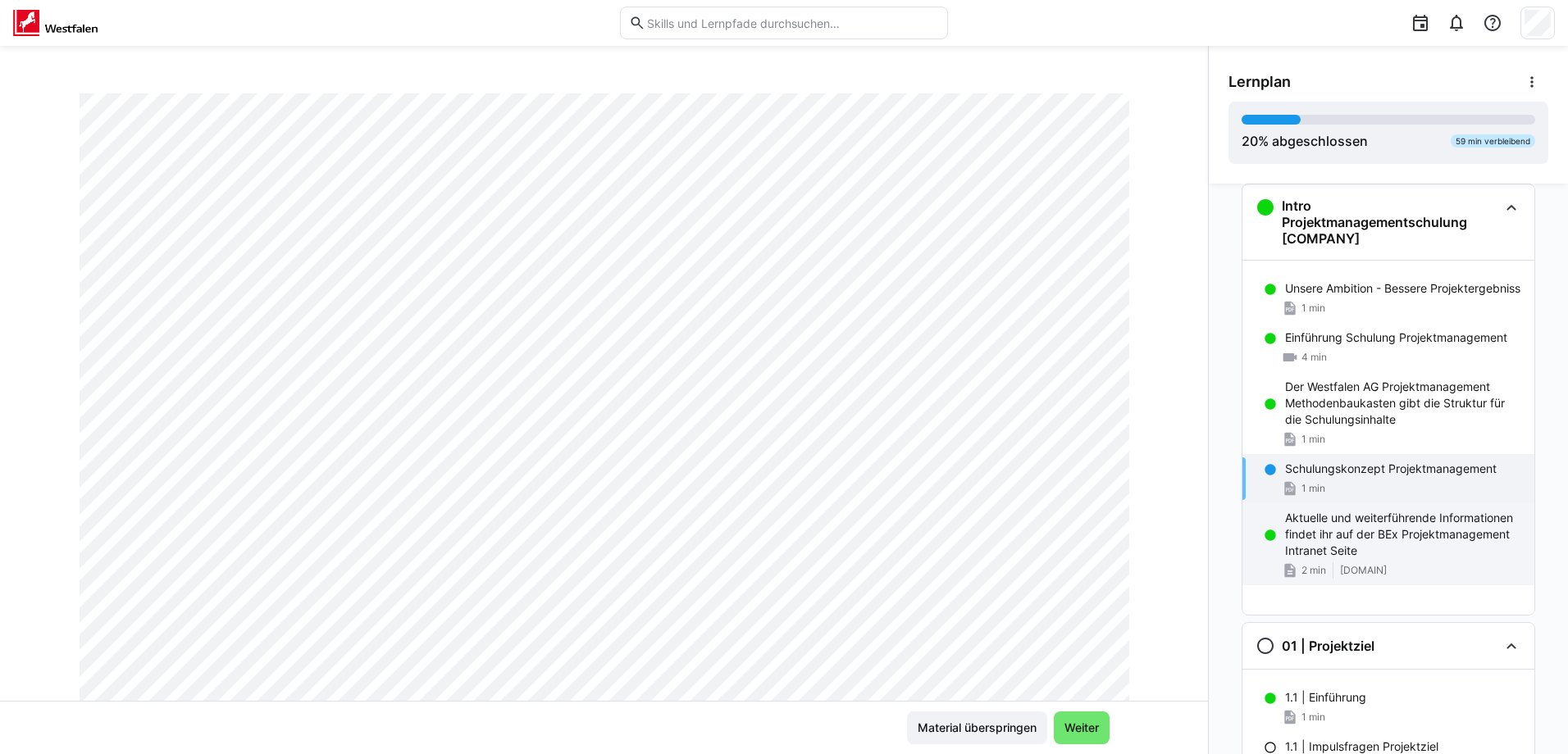 click on "Aktuelle und weiterführende Informationen findet ihr auf der BEx Projektmanagement Intranet Seite" 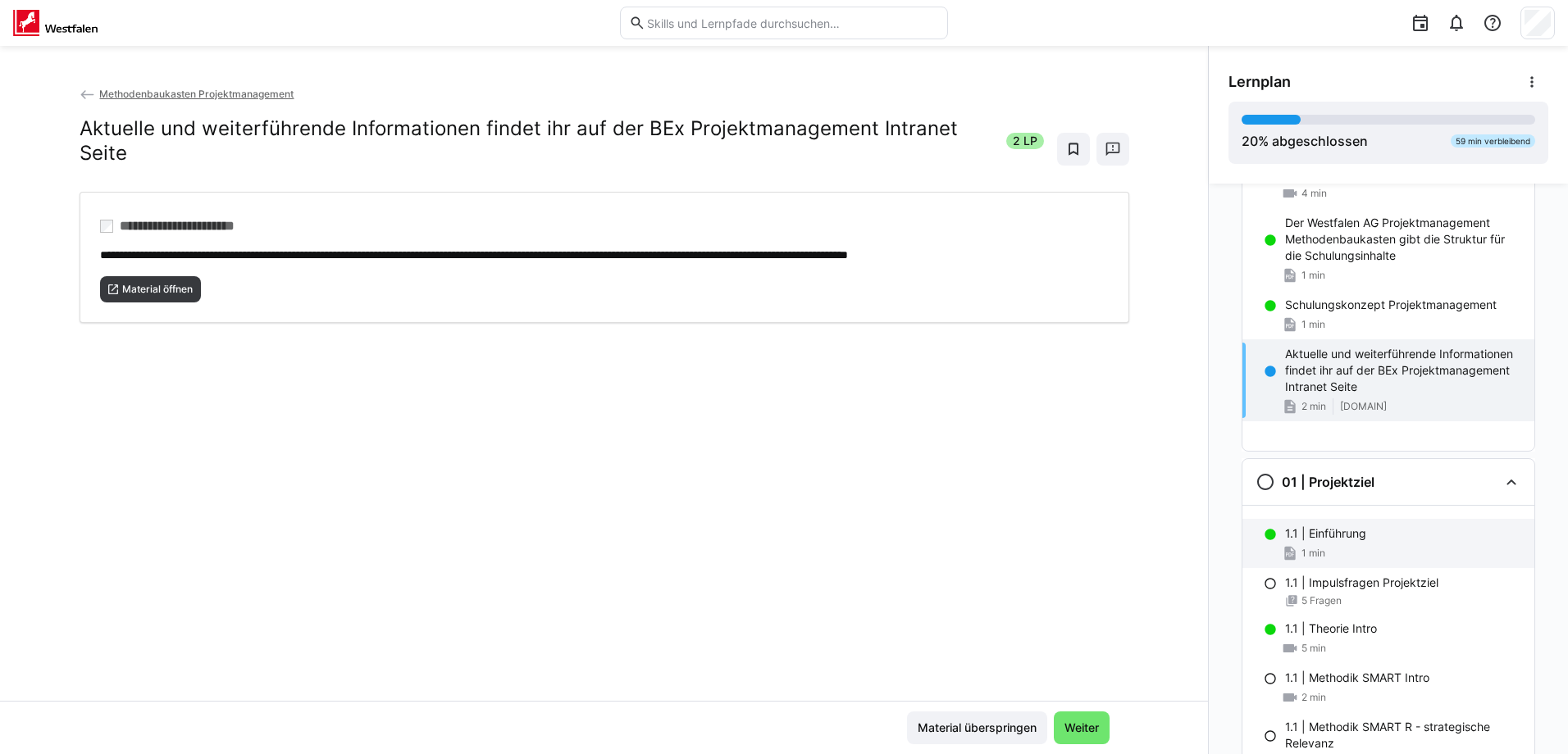 click on "1 min" 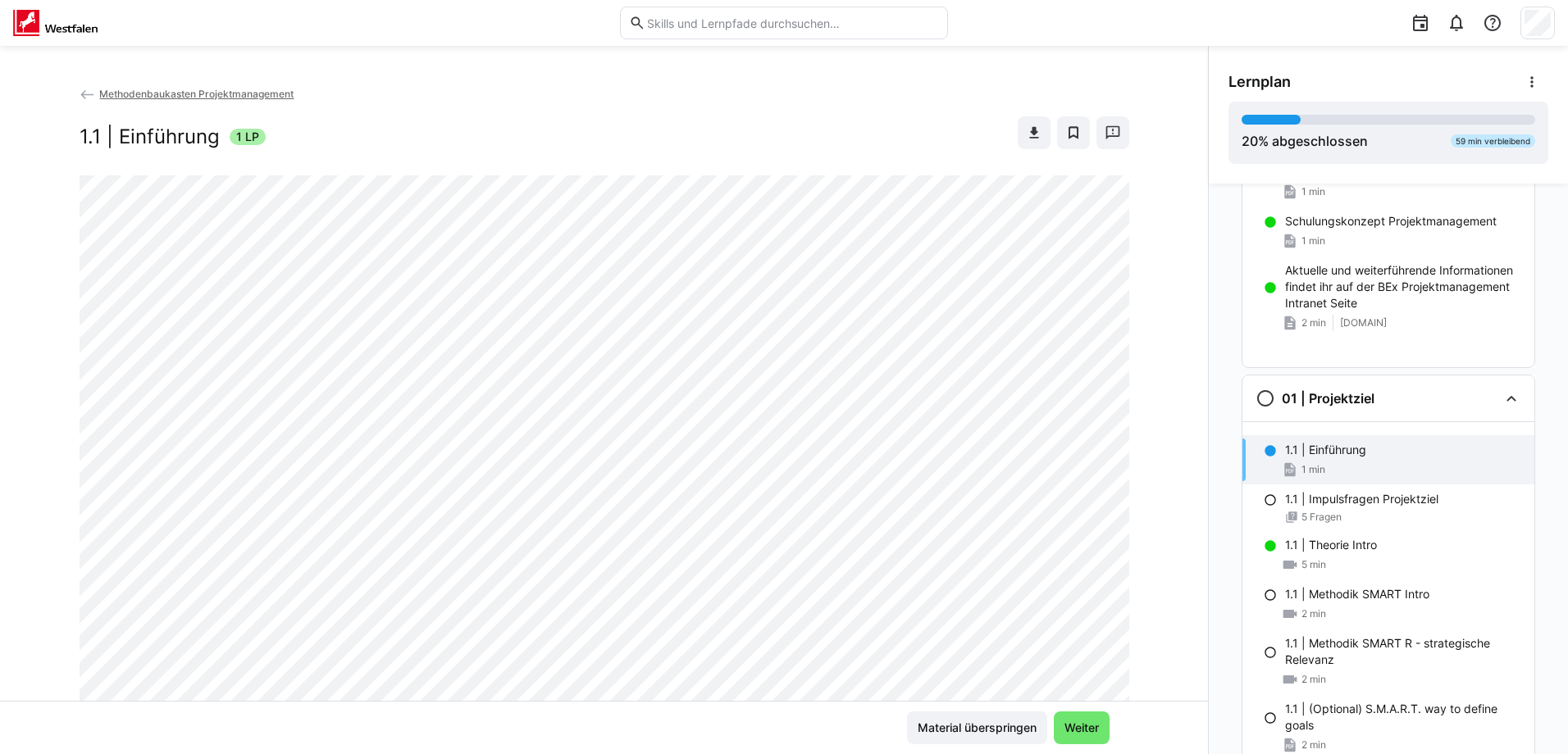 scroll, scrollTop: 465, scrollLeft: 0, axis: vertical 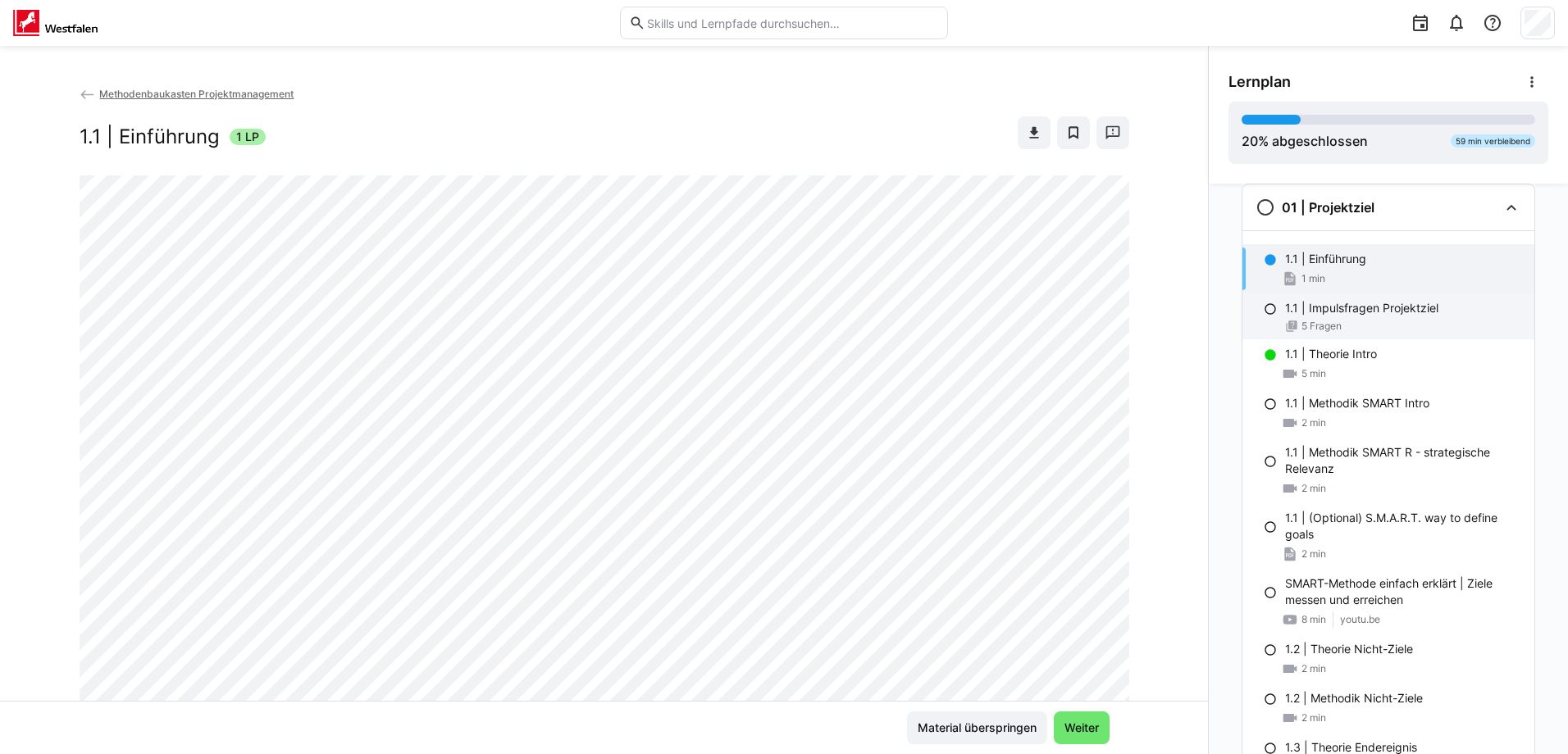click on "5 Fragen" 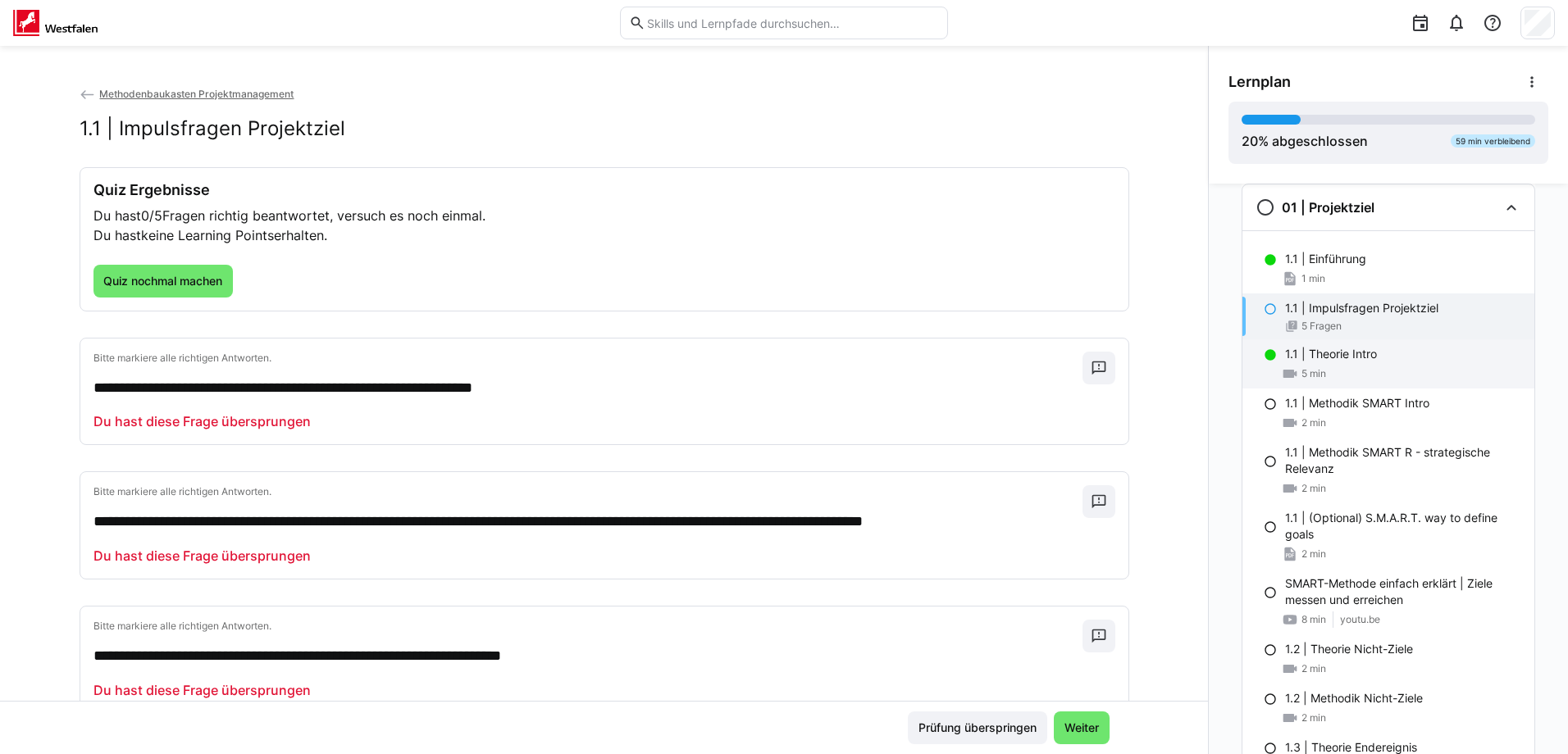 click on "1.1 | Theorie Intro" 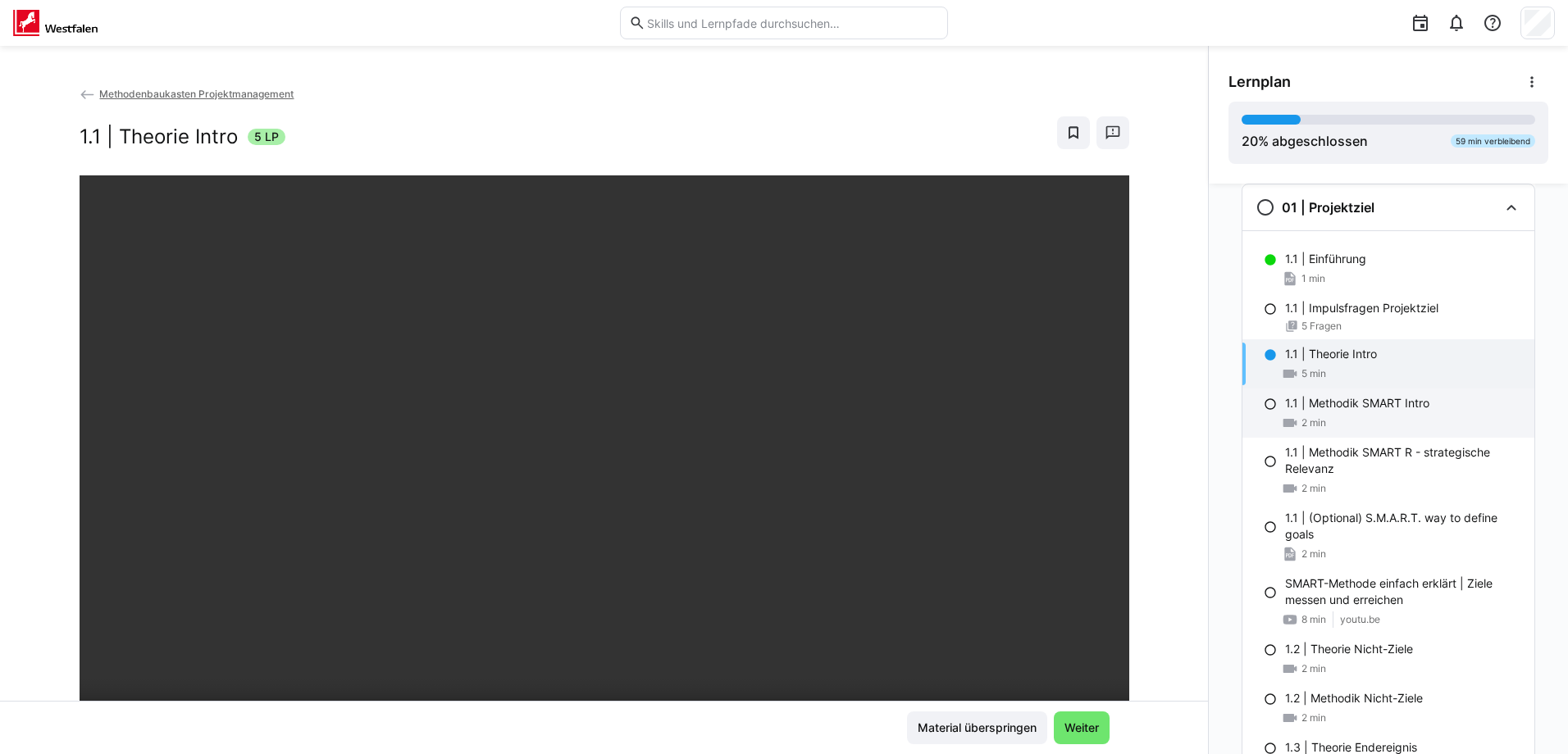 click on "1.1 | Methodik SMART Intro" 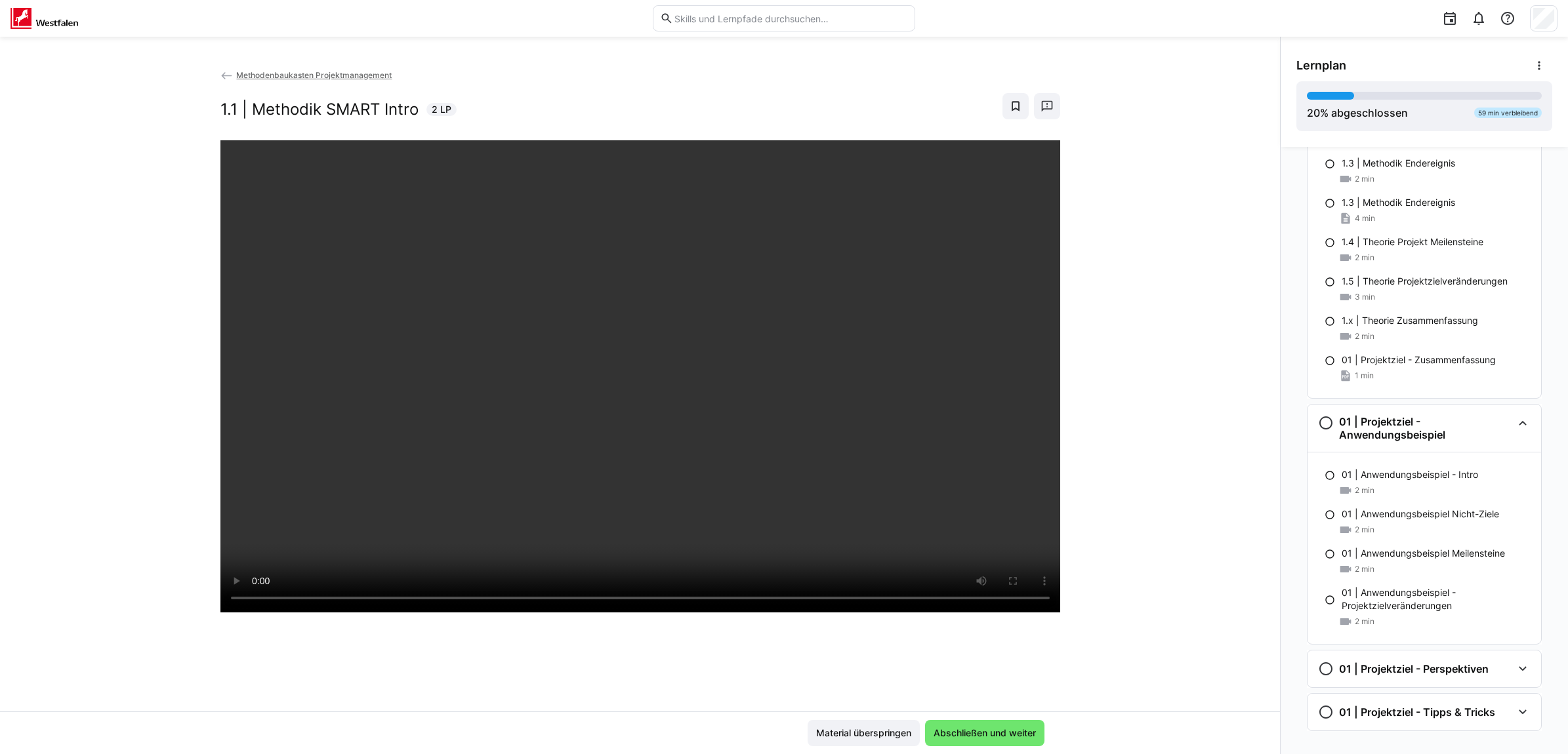 scroll, scrollTop: 903, scrollLeft: 0, axis: vertical 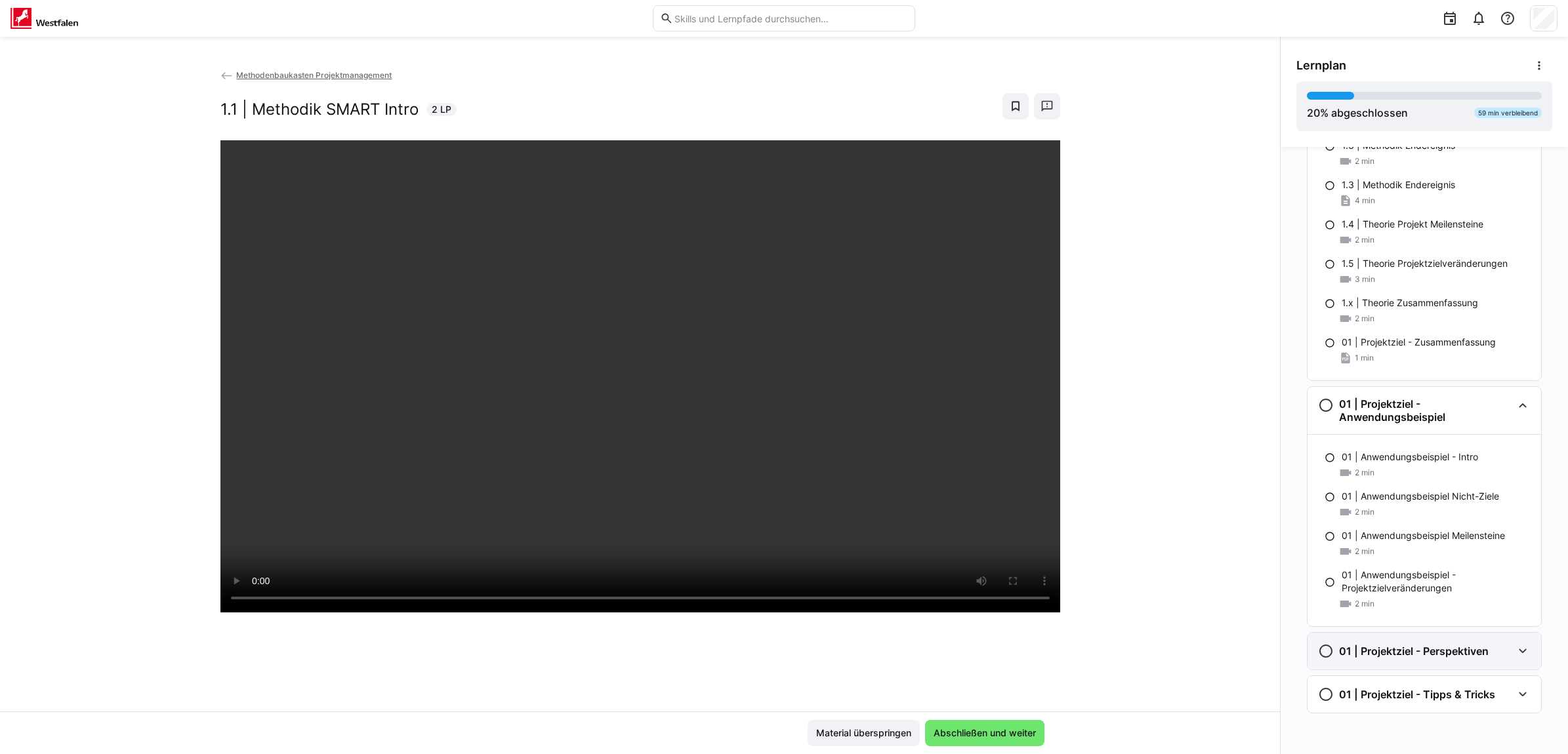 click on "01 | Projektziel - Perspektiven" 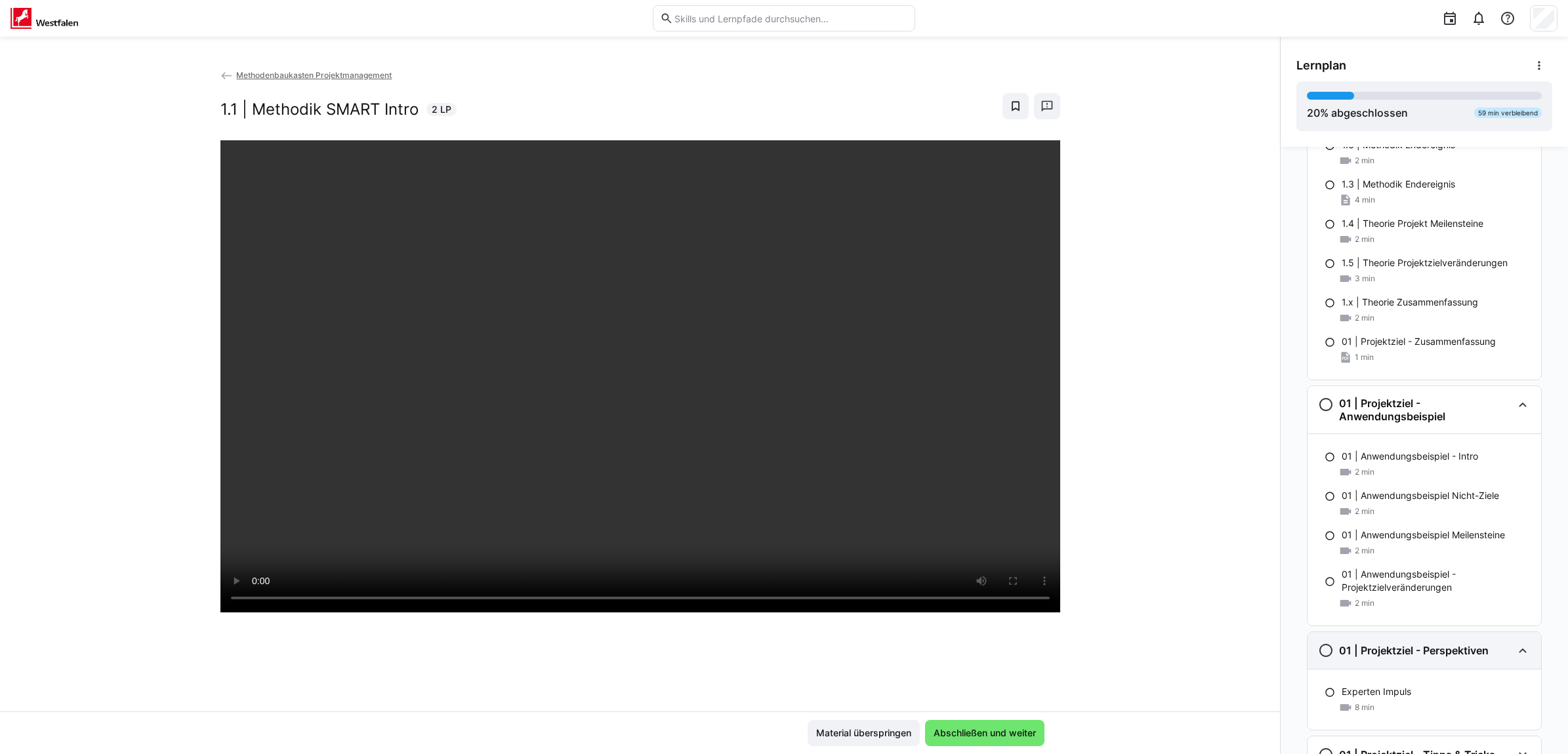 scroll, scrollTop: 965, scrollLeft: 0, axis: vertical 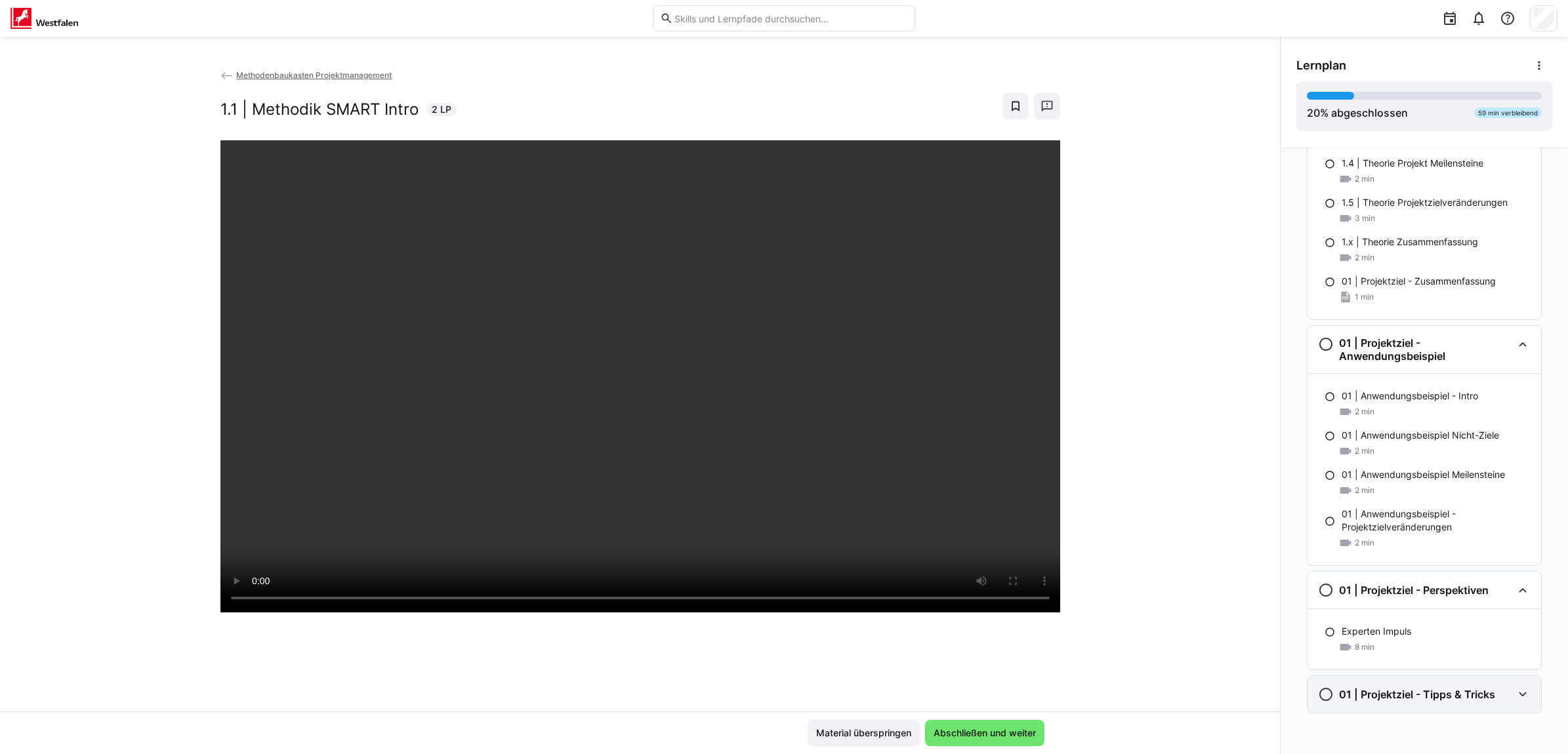 click 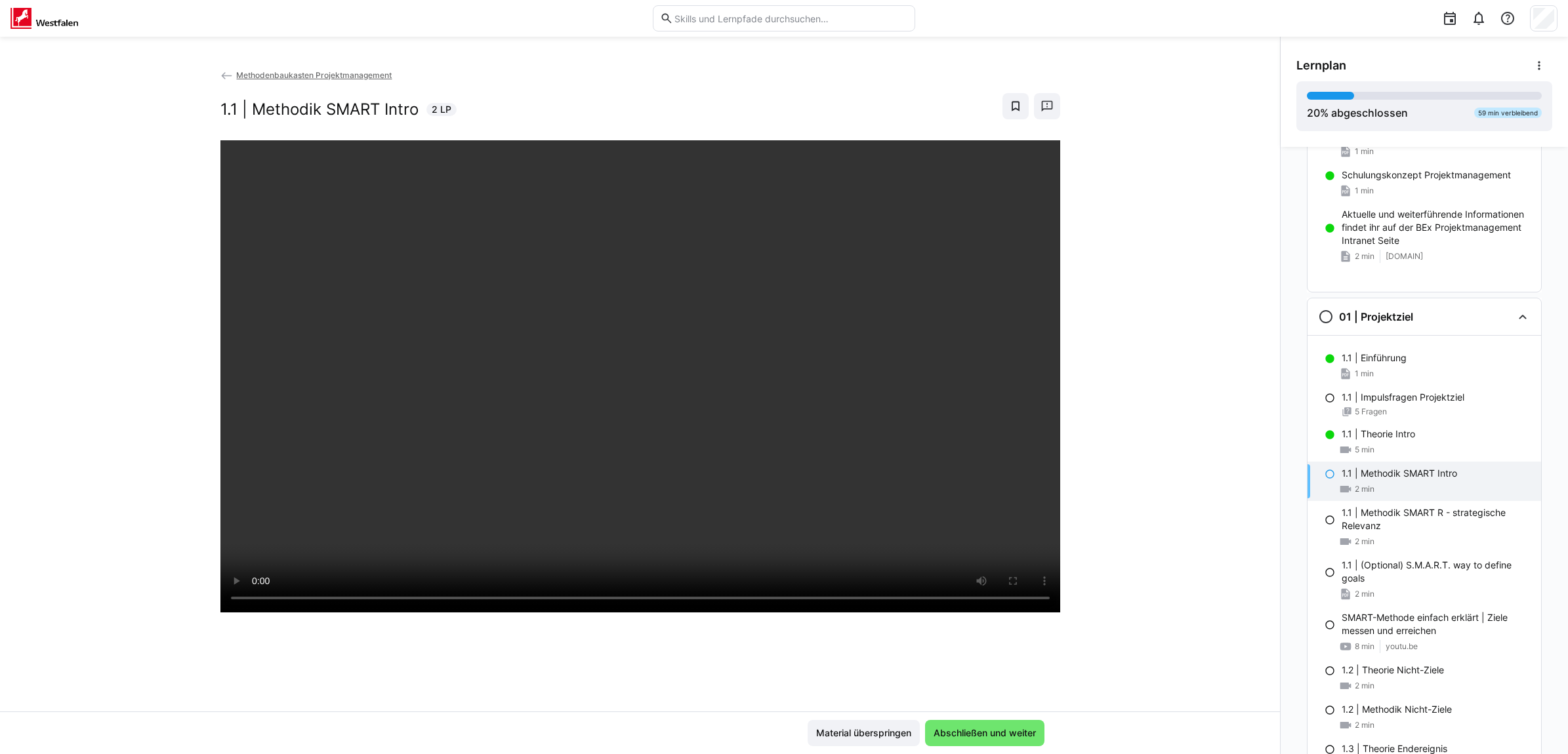 scroll, scrollTop: 0, scrollLeft: 0, axis: both 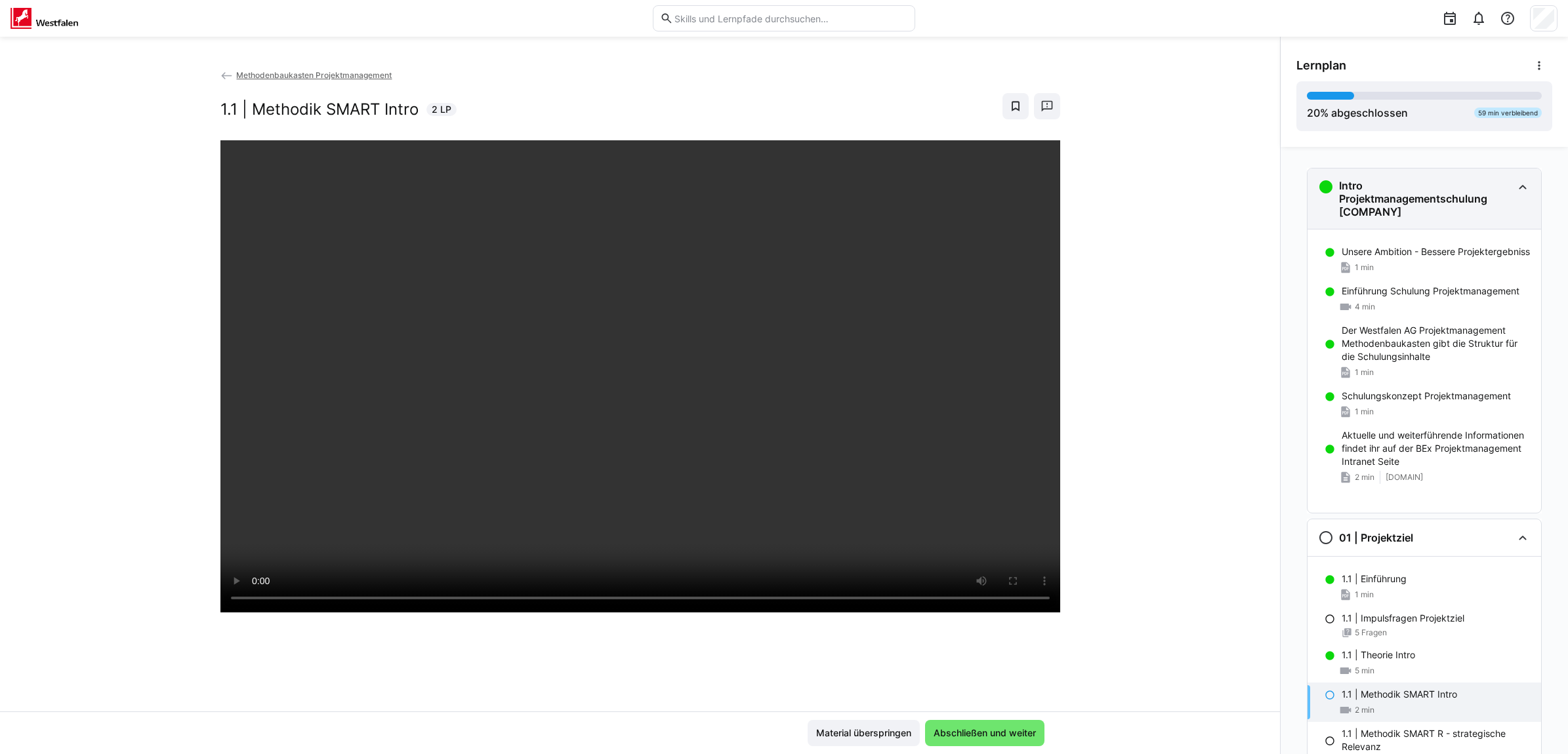 click on "Intro Projektmanagementschulung Westfalen AG" 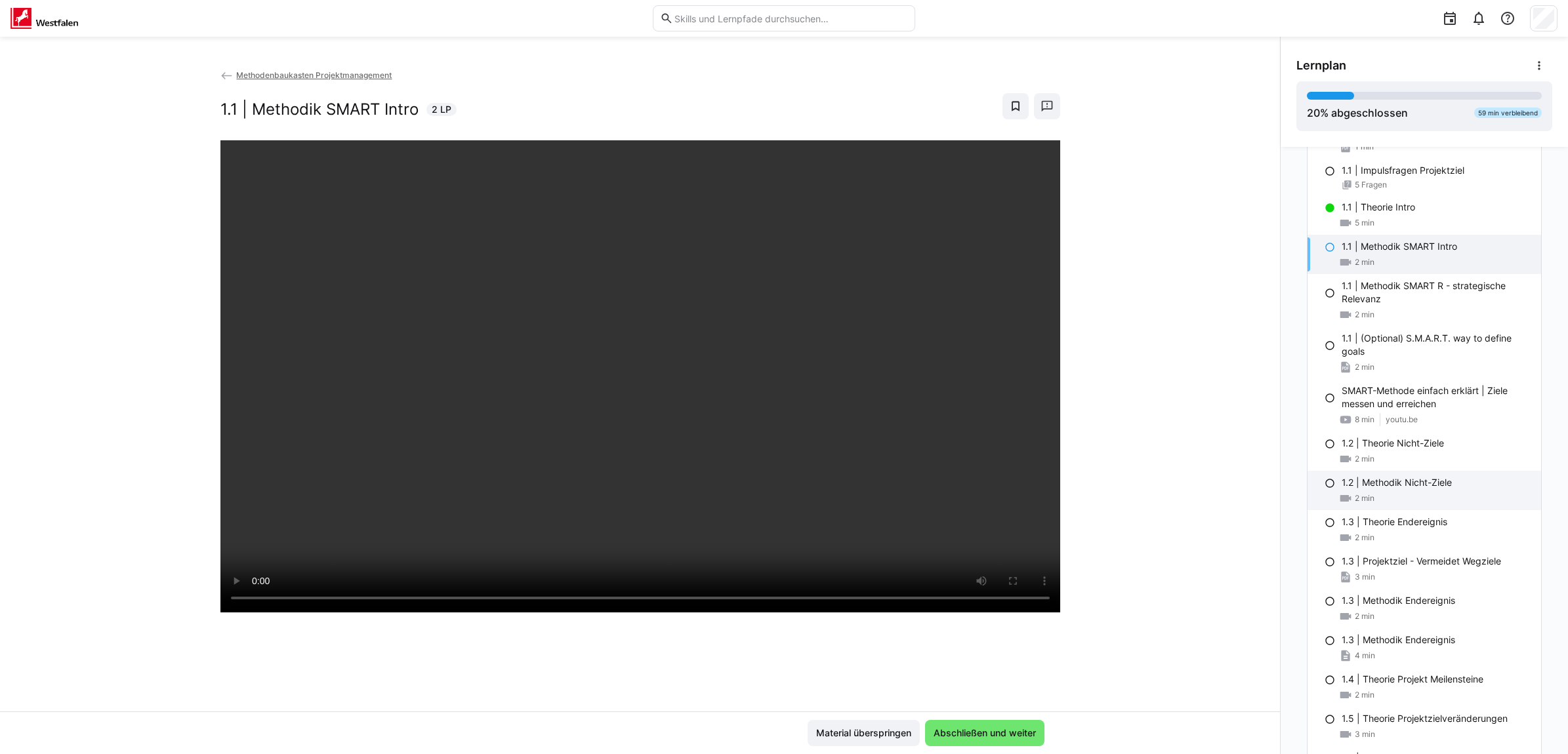 scroll, scrollTop: 82, scrollLeft: 0, axis: vertical 